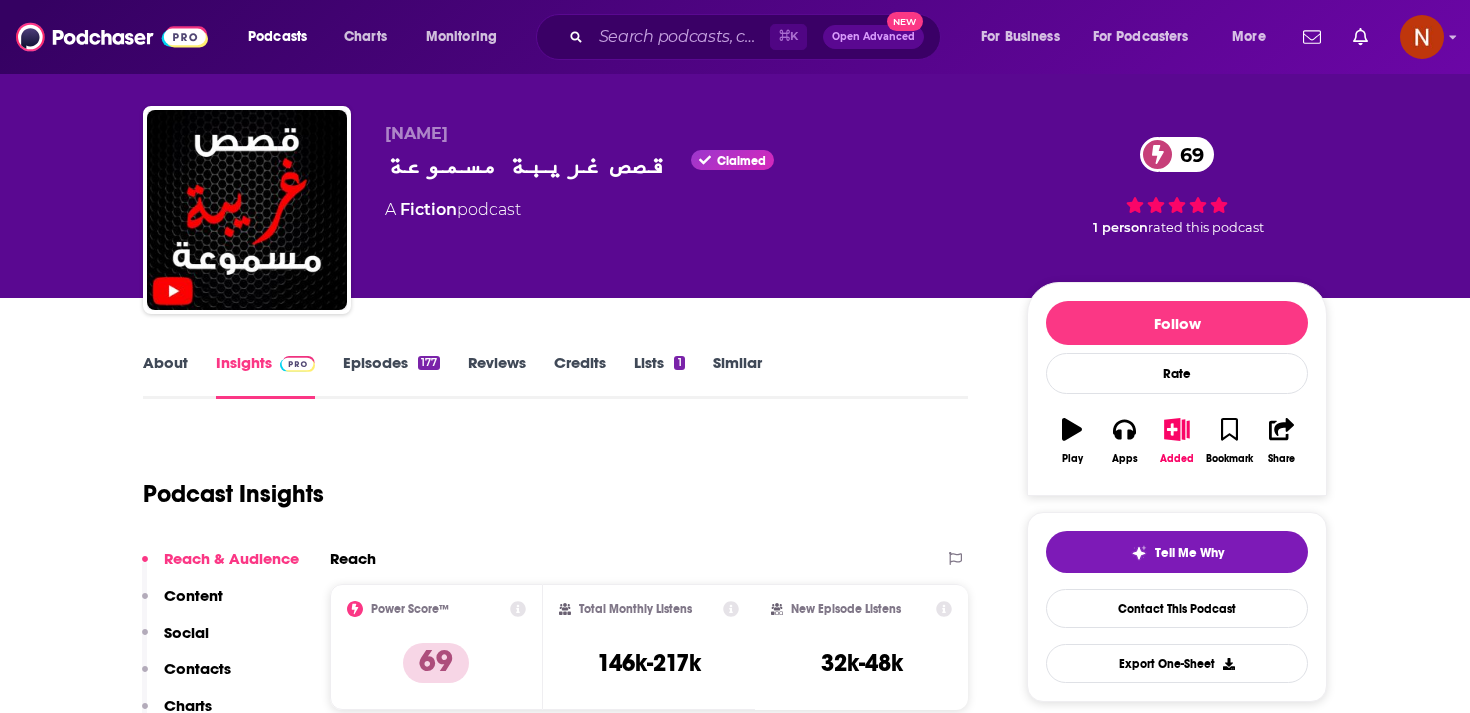 scroll, scrollTop: 81, scrollLeft: 0, axis: vertical 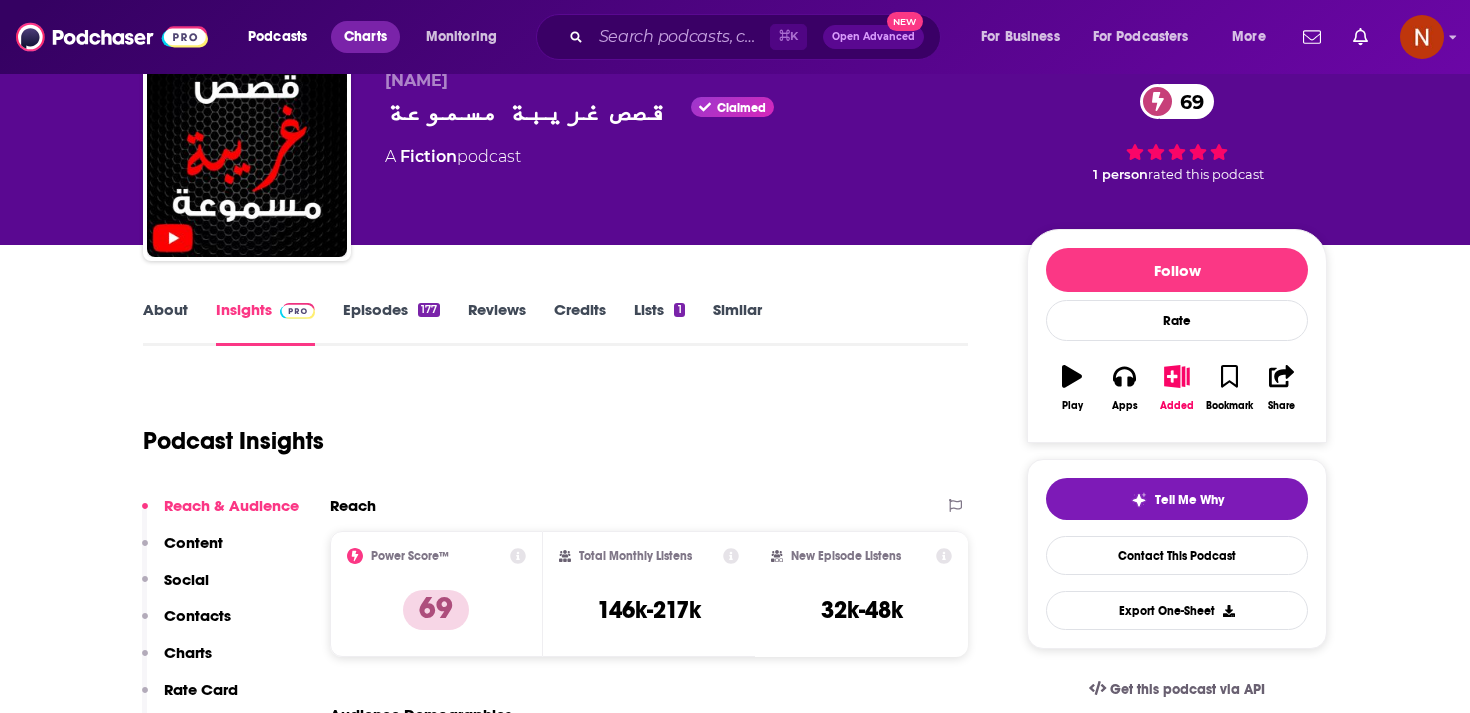 click on "Charts" at bounding box center [365, 37] 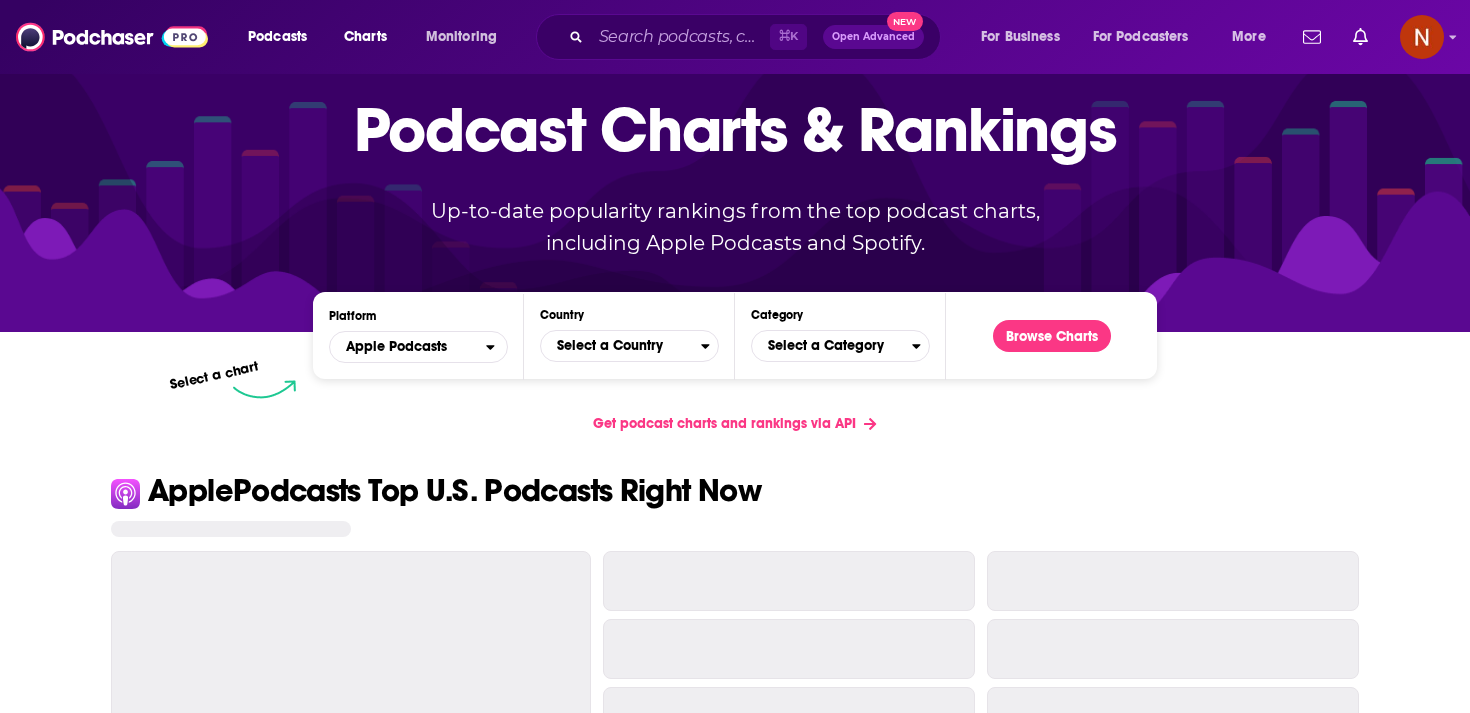 scroll, scrollTop: 0, scrollLeft: 0, axis: both 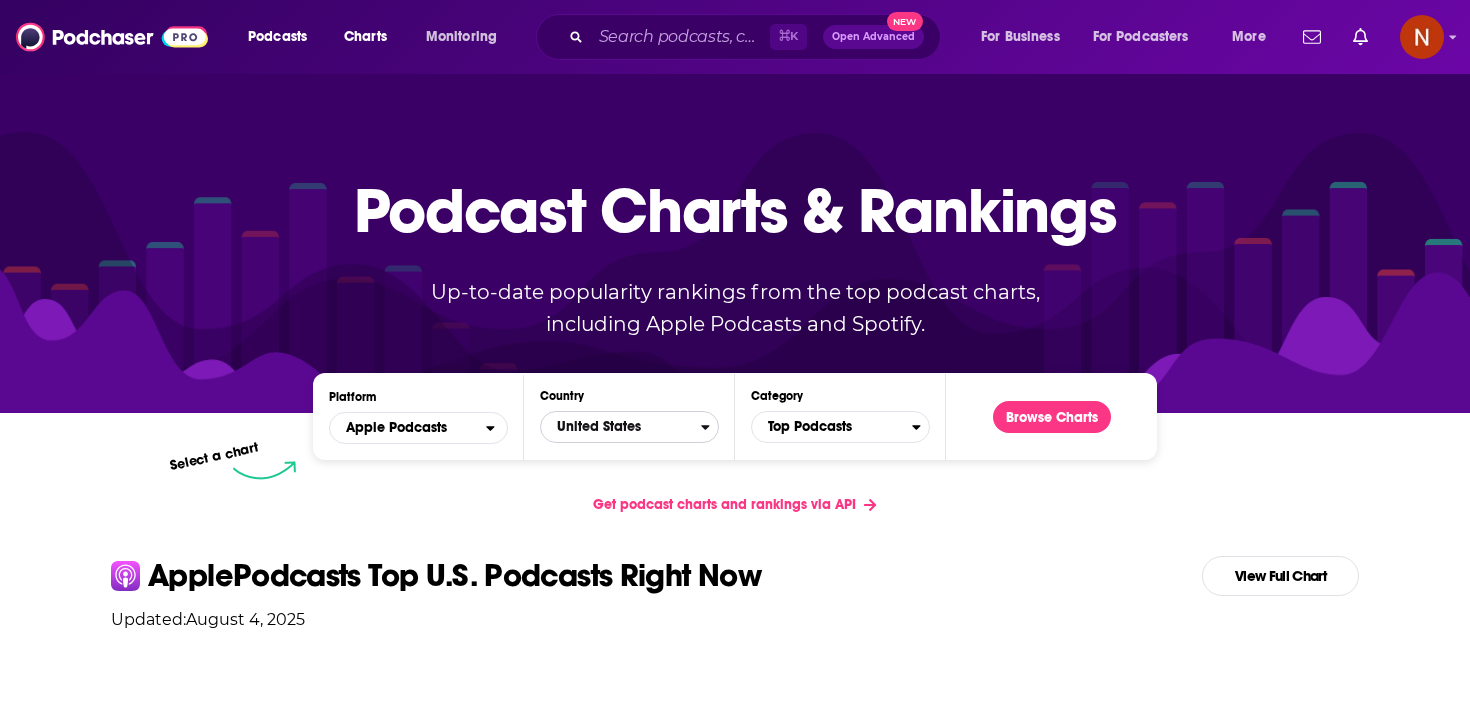 click on "United States" at bounding box center [621, 427] 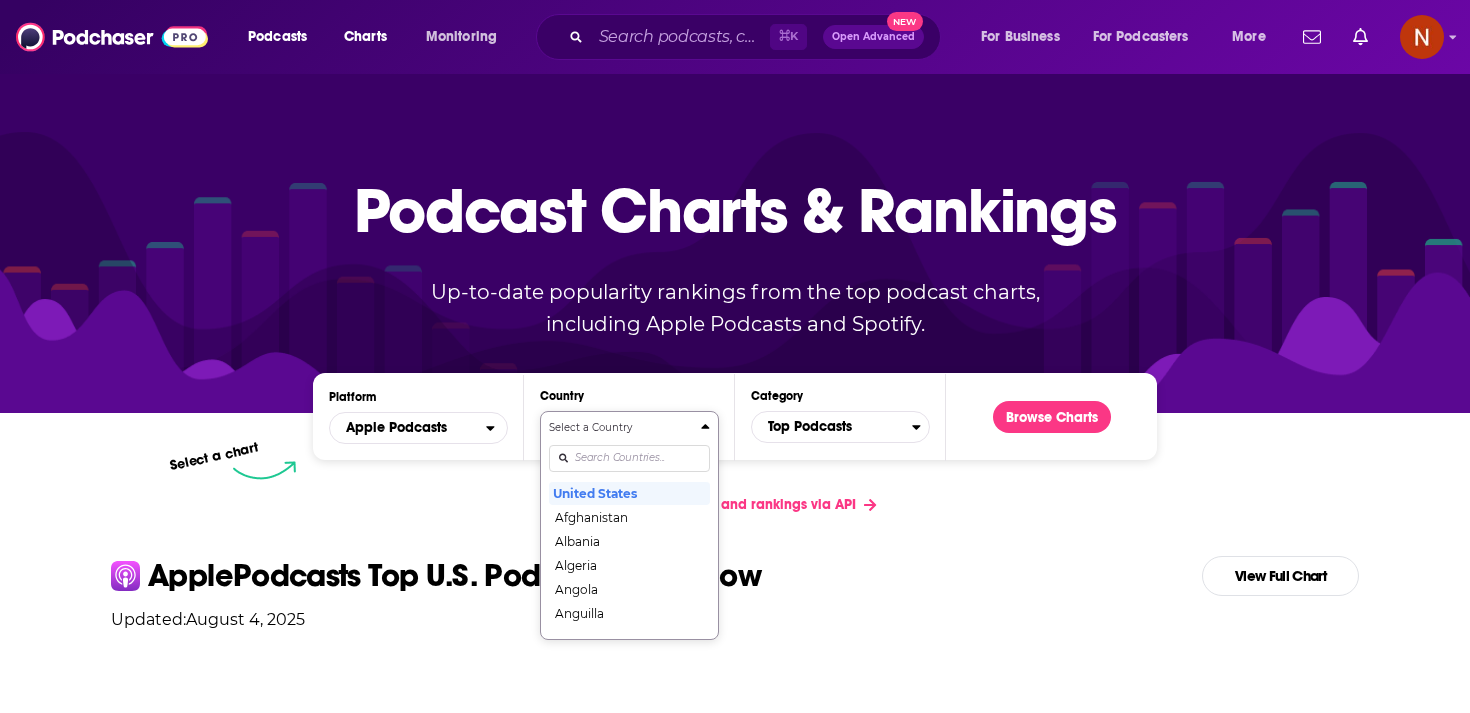 scroll, scrollTop: 102, scrollLeft: 0, axis: vertical 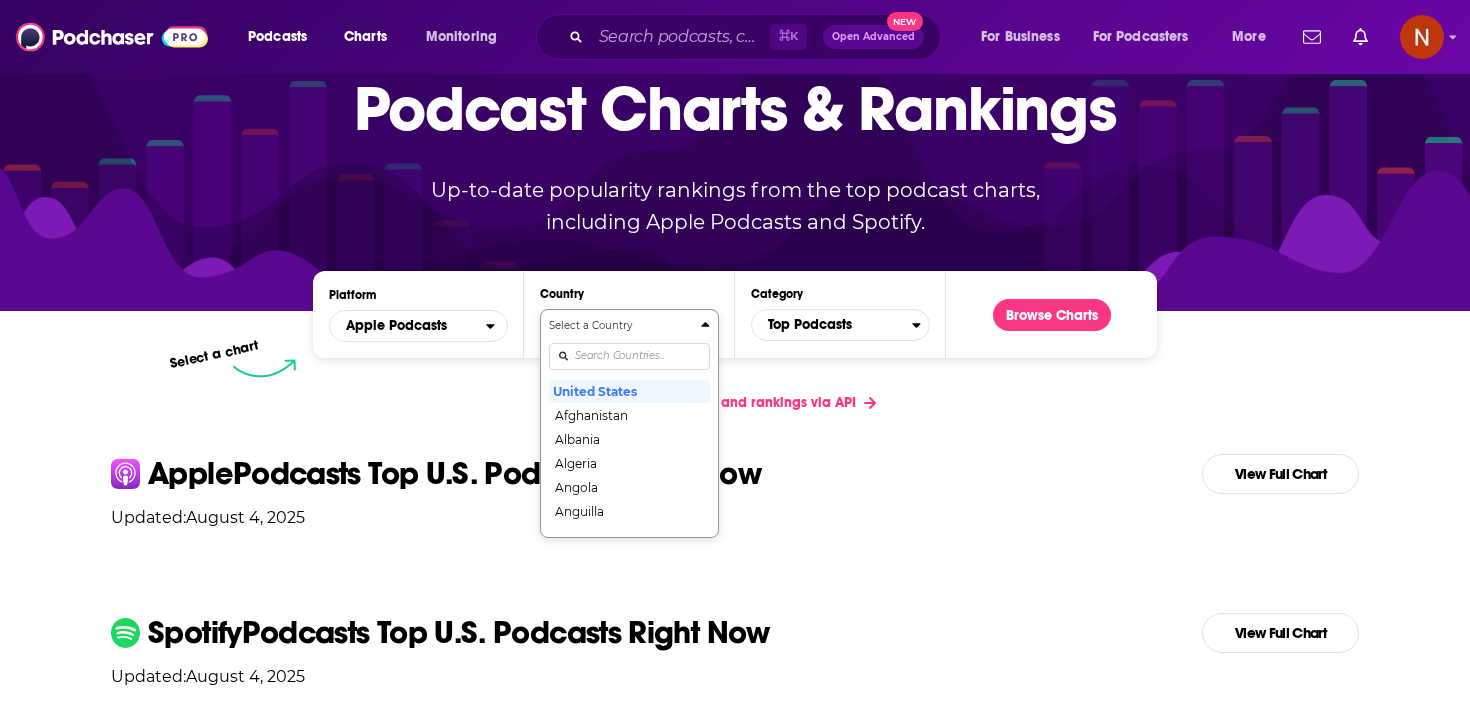 click on "Select a Country United States Afghanistan Albania Algeria Angola Anguilla Antigua and Barbuda Argentina Armenia Australia Austria Azerbaijan Bahamas Bahrain Barbados Belarus Belgium Belize Benin Bermuda Bhutan Bolivia Bosnia and Herzegovina Botswana Brazil British Virgin Islands Brunei Darussalam Bulgaria Burkina Faso Cambodia Cameroon Canada Cape Verde Cayman Islands Chad Chile China Colombia Congo Congo (Brazzaville) Costa Rica Côte dIvoire Croatia Cyprus Czech Republic Denmark Dominica Dominican Republic Ecuador Egypt El Salvador Estonia Fiji Finland France Gabon Gambia Georgia Germany Ghana Greece Grenada Guatemala Guinea-Bissau Guyana Honduras Hong Kong Hungary Iceland India Indonesia Iraq Ireland Israel Italy Jamaica Japan Jordan Kazakhstan Kenya Kosovo Kuwait Kyrgyzstan Lao PDR Latvia Lebanon Liberia Libya Lithuania Luxembourg Macao Macedonia, Republic of Madagascar Malawi Malaysia Maldives Mali Malta Mauritania Mauritius Mexico Micronesia, Federated States of Moldova Mongolia Montenegro Montserrat" at bounding box center [629, 423] 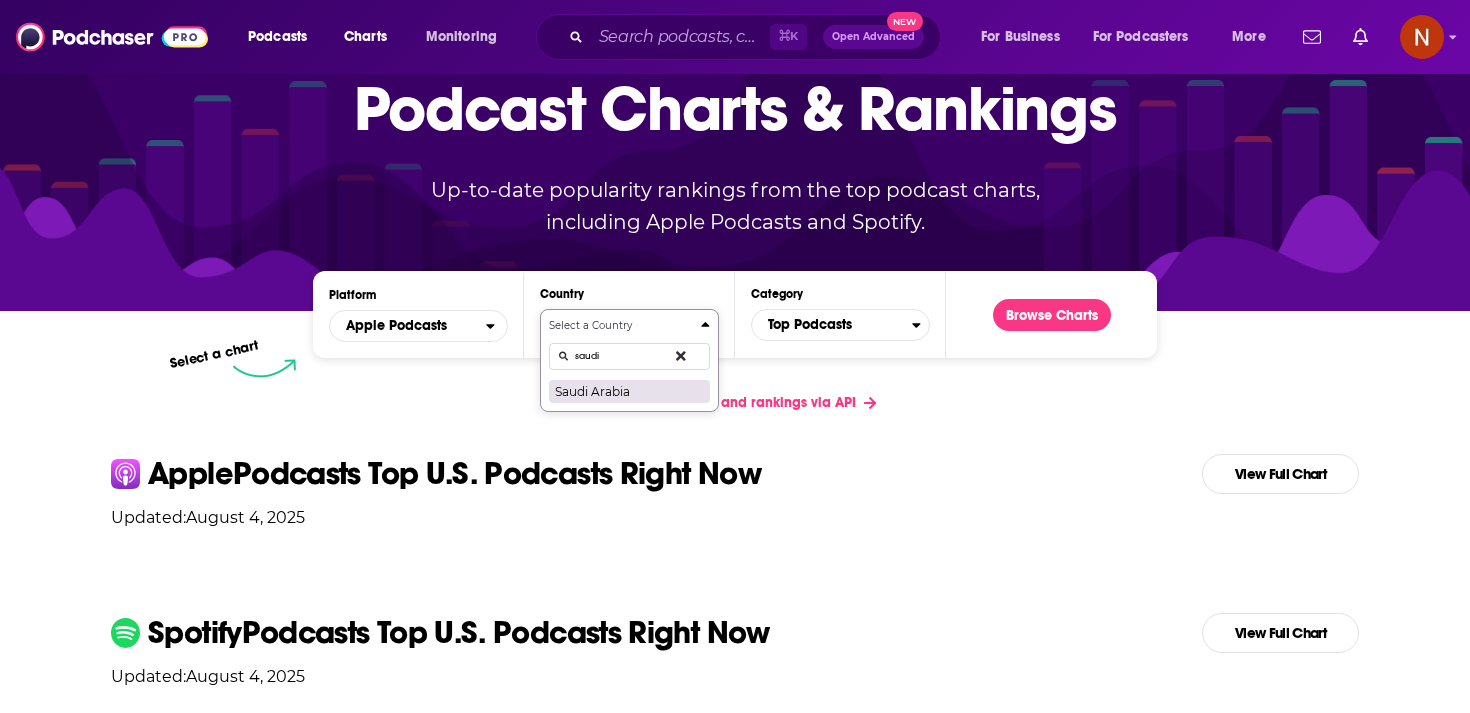 type on "saudi" 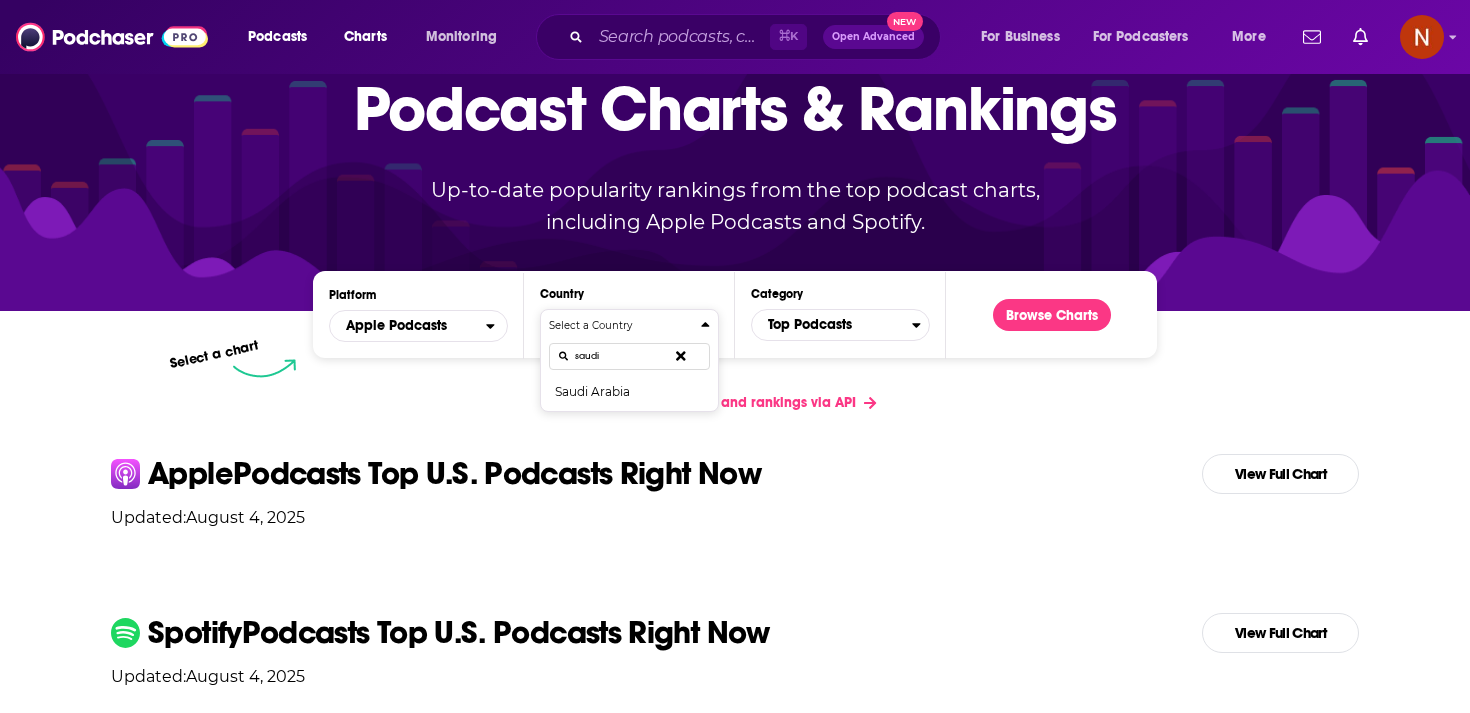 click on "Saudi Arabia" at bounding box center (629, 391) 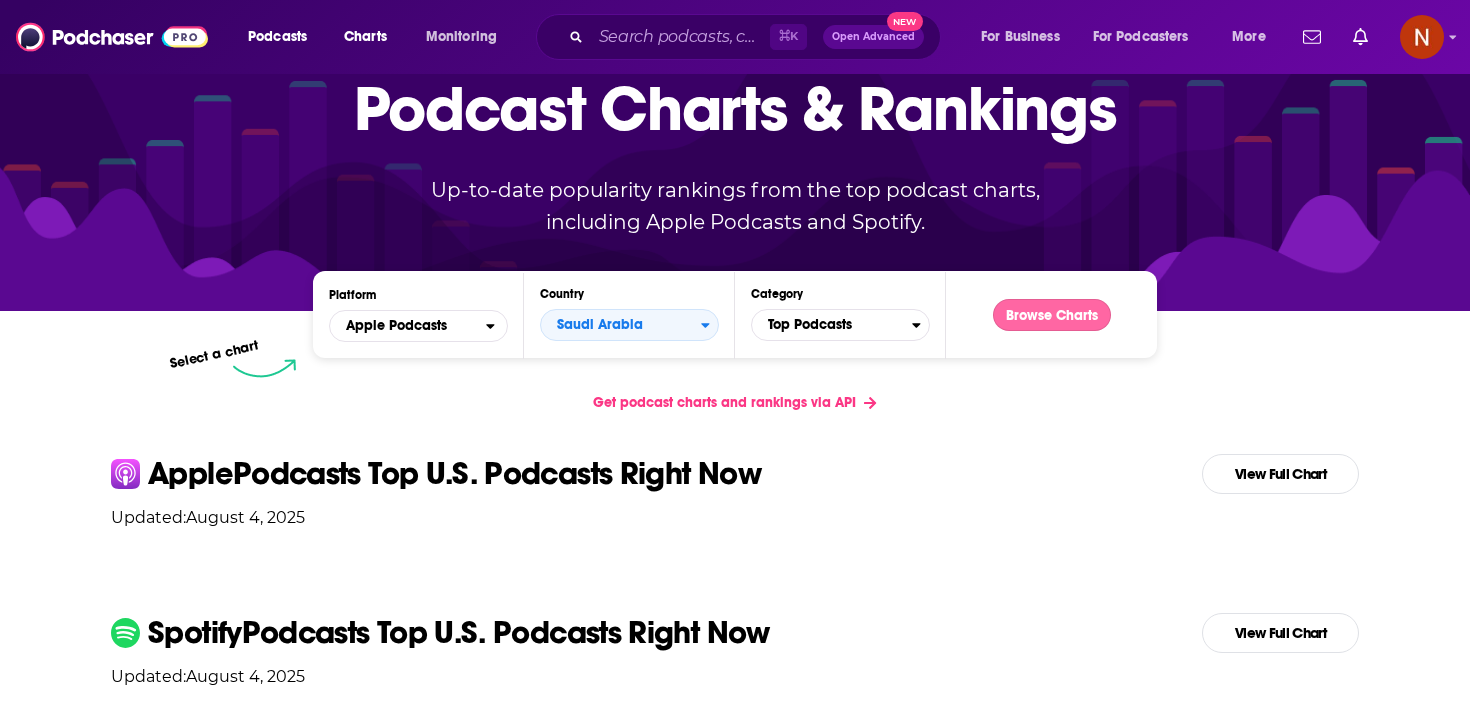 click on "Browse Charts" at bounding box center [1052, 315] 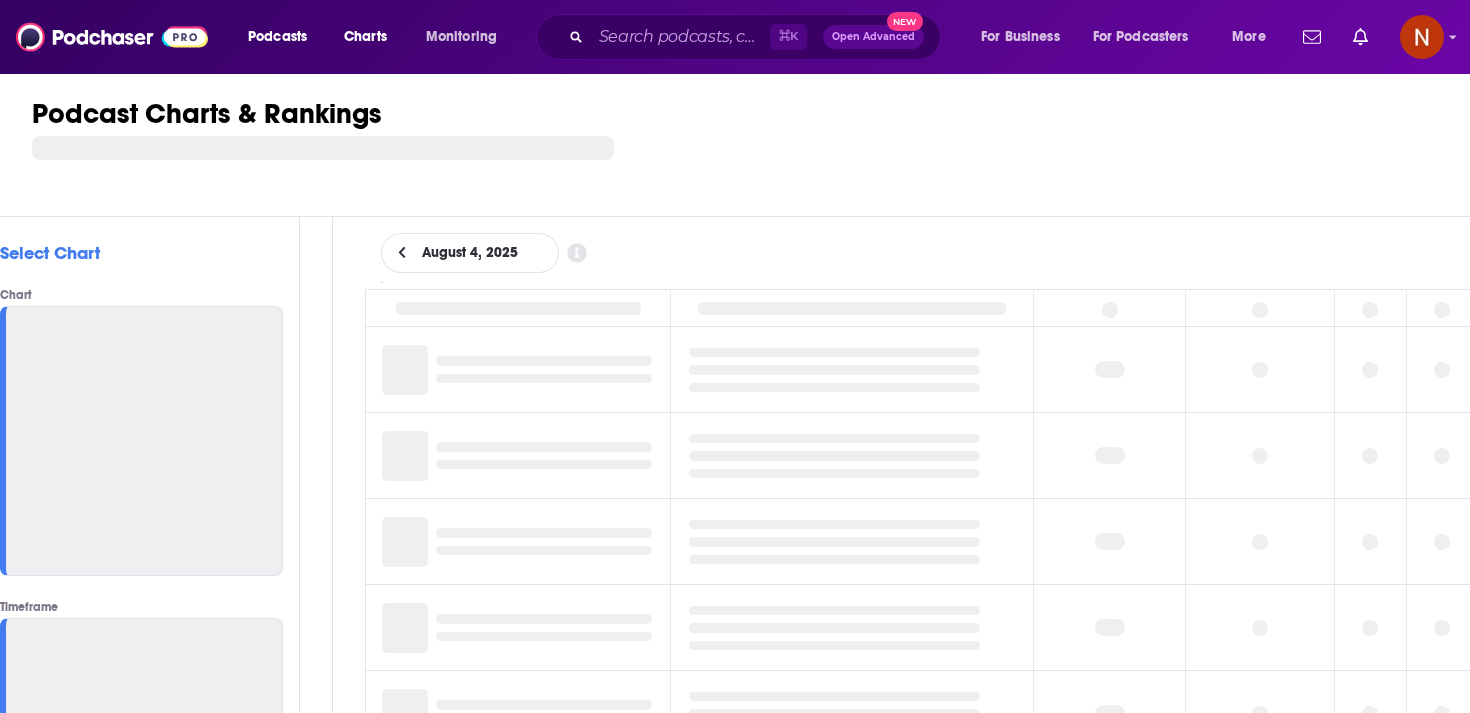 scroll, scrollTop: 0, scrollLeft: 0, axis: both 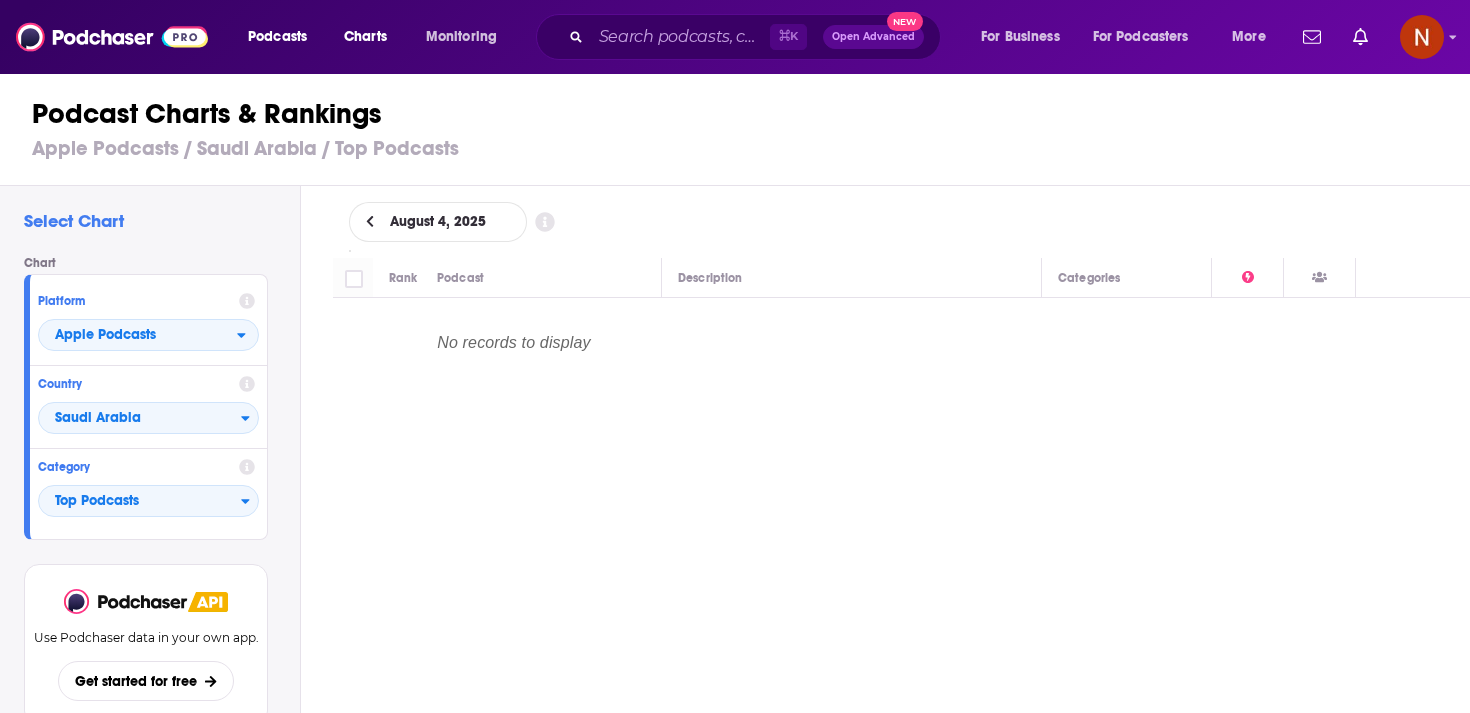 click 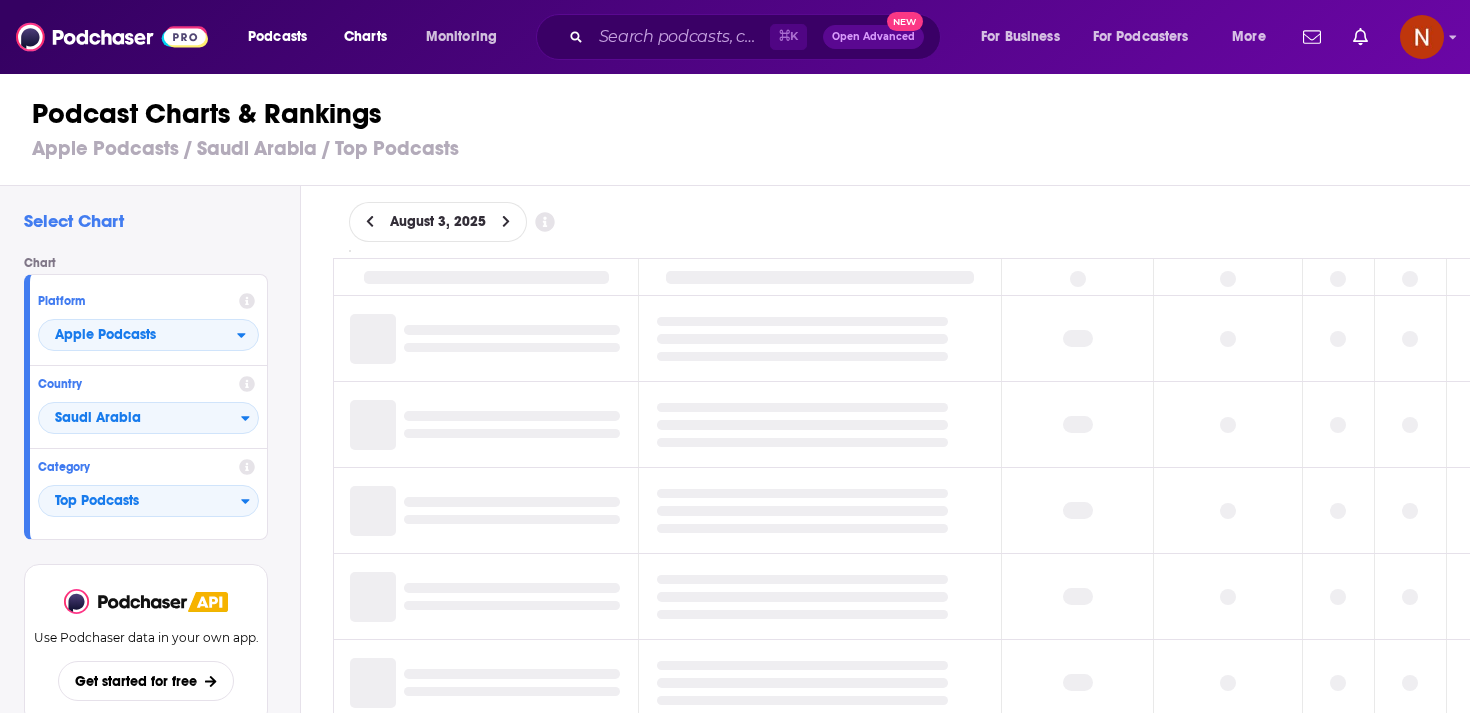click 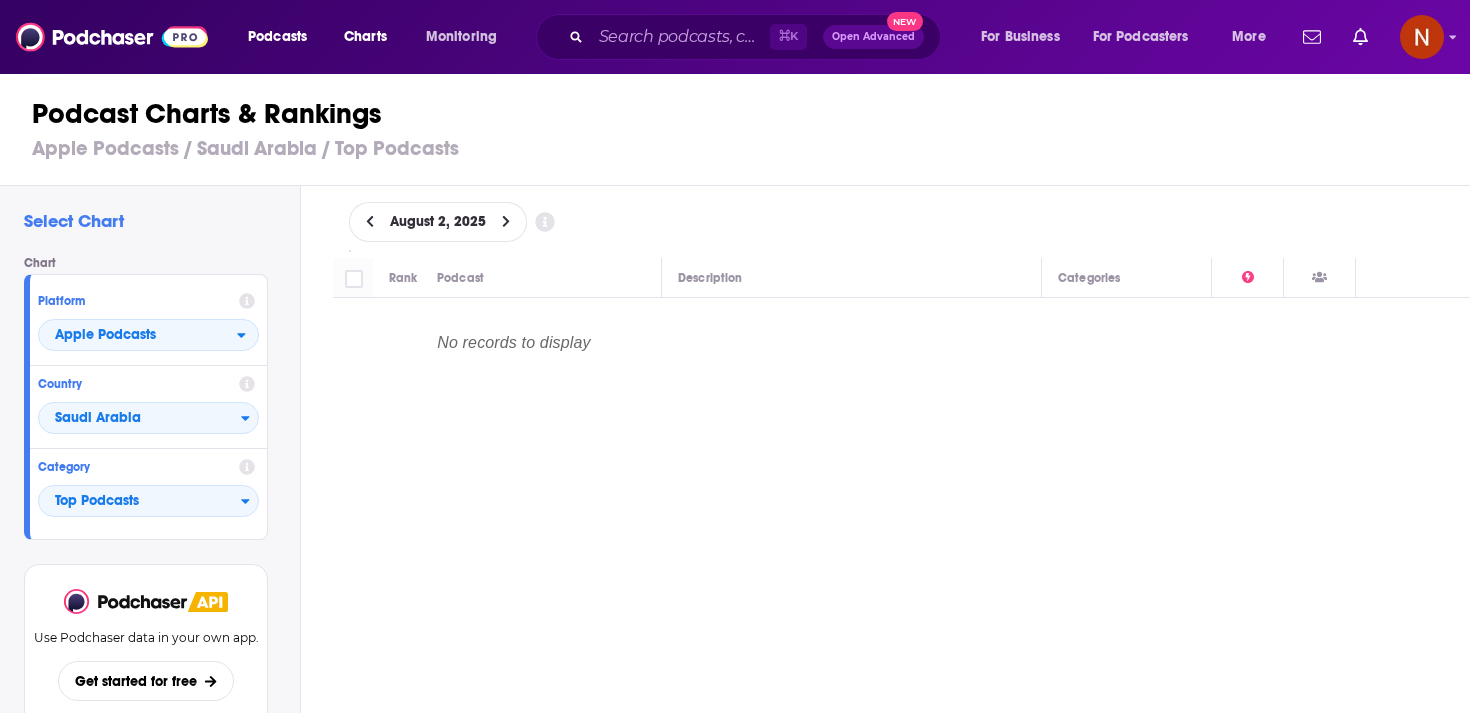 click 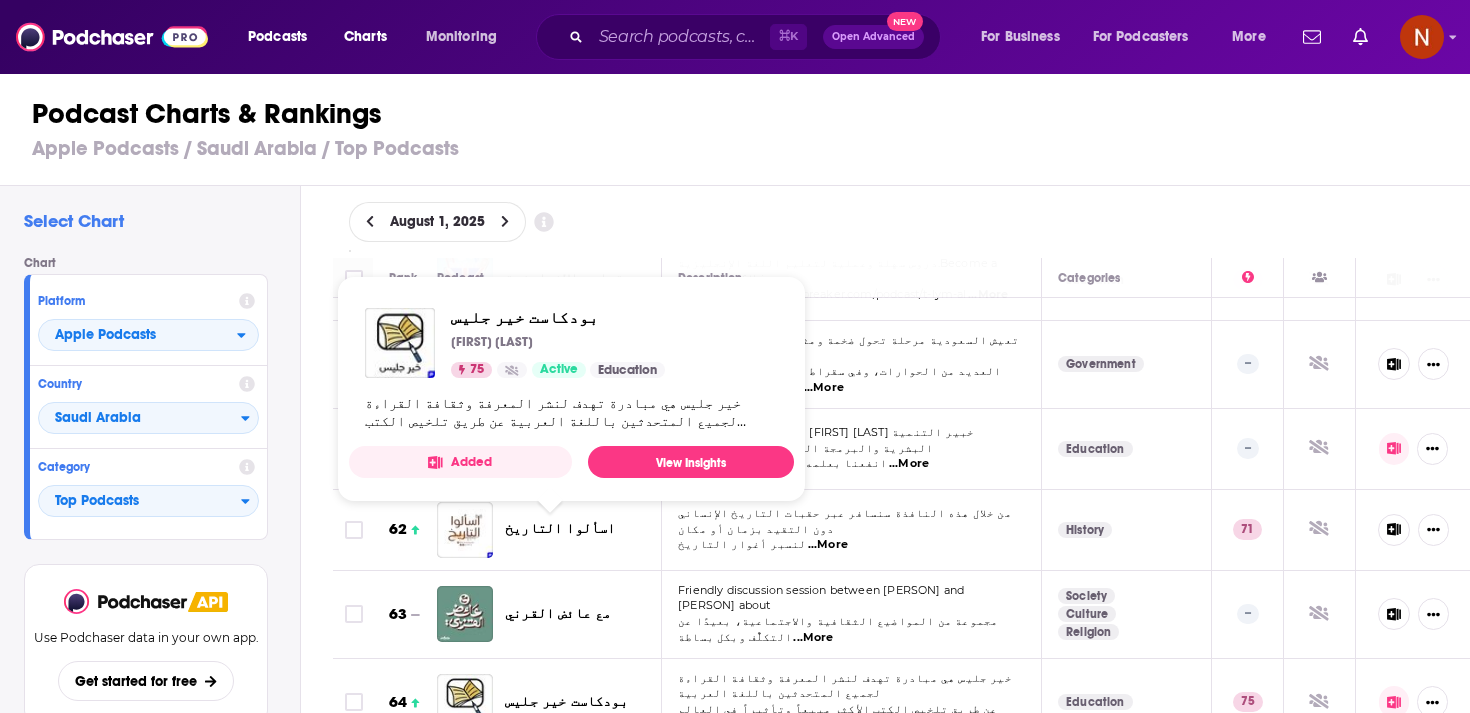 scroll, scrollTop: 4932, scrollLeft: 0, axis: vertical 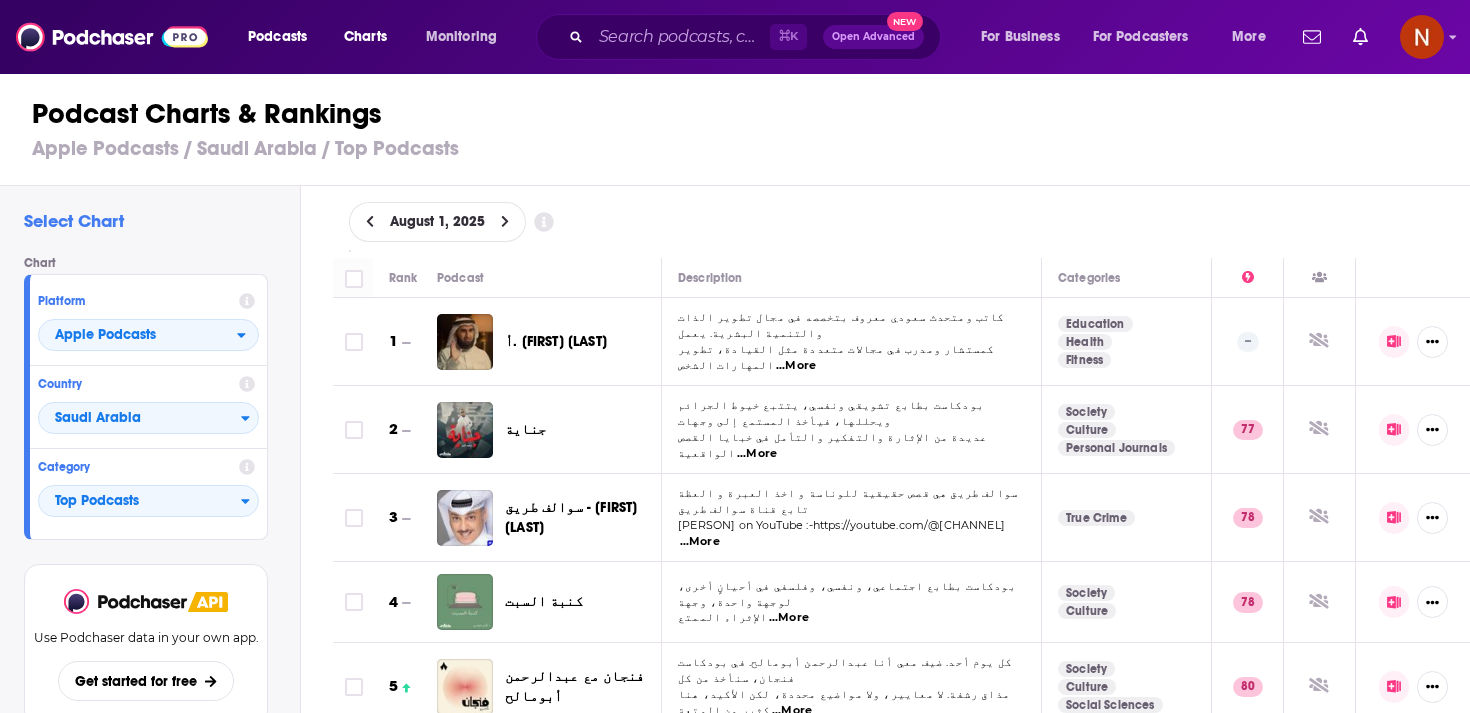 drag, startPoint x: 561, startPoint y: 639, endPoint x: 476, endPoint y: 3, distance: 641.6549 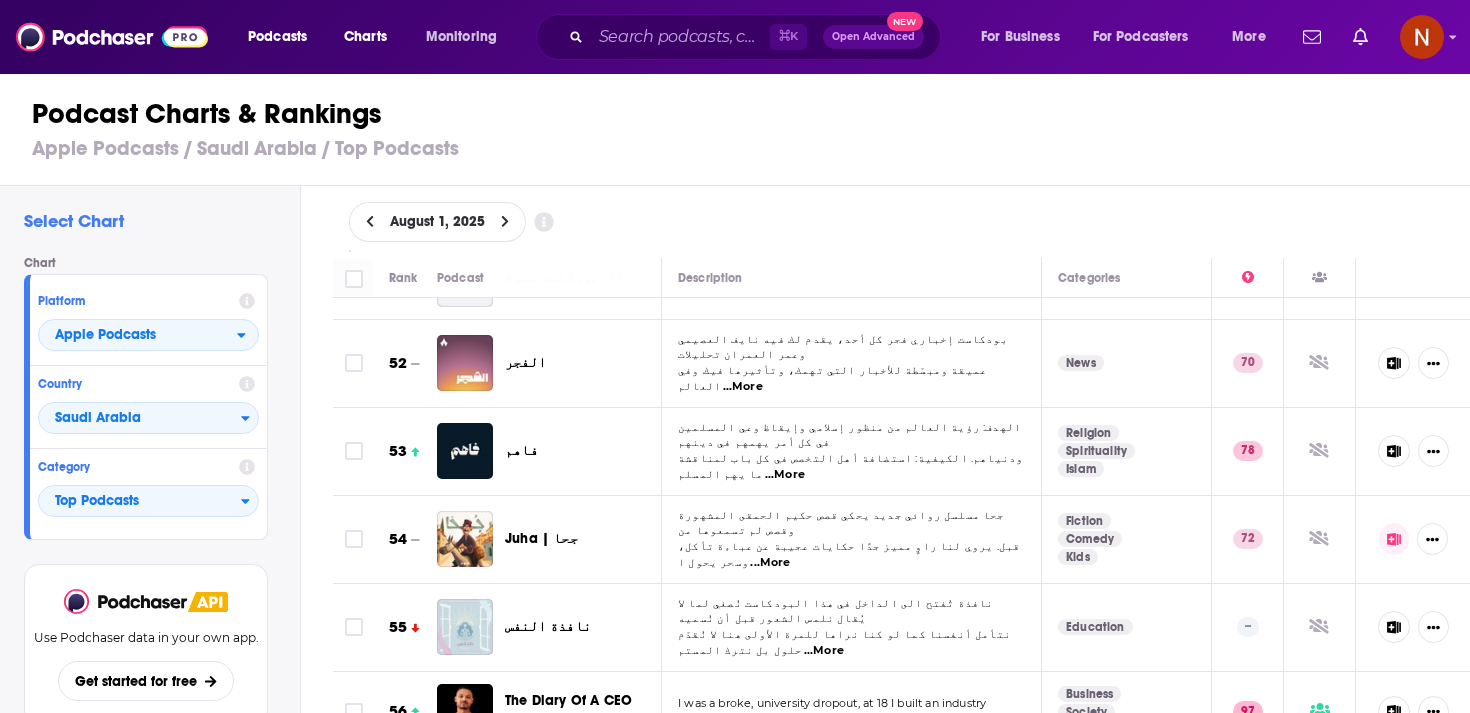 scroll, scrollTop: 4231, scrollLeft: 0, axis: vertical 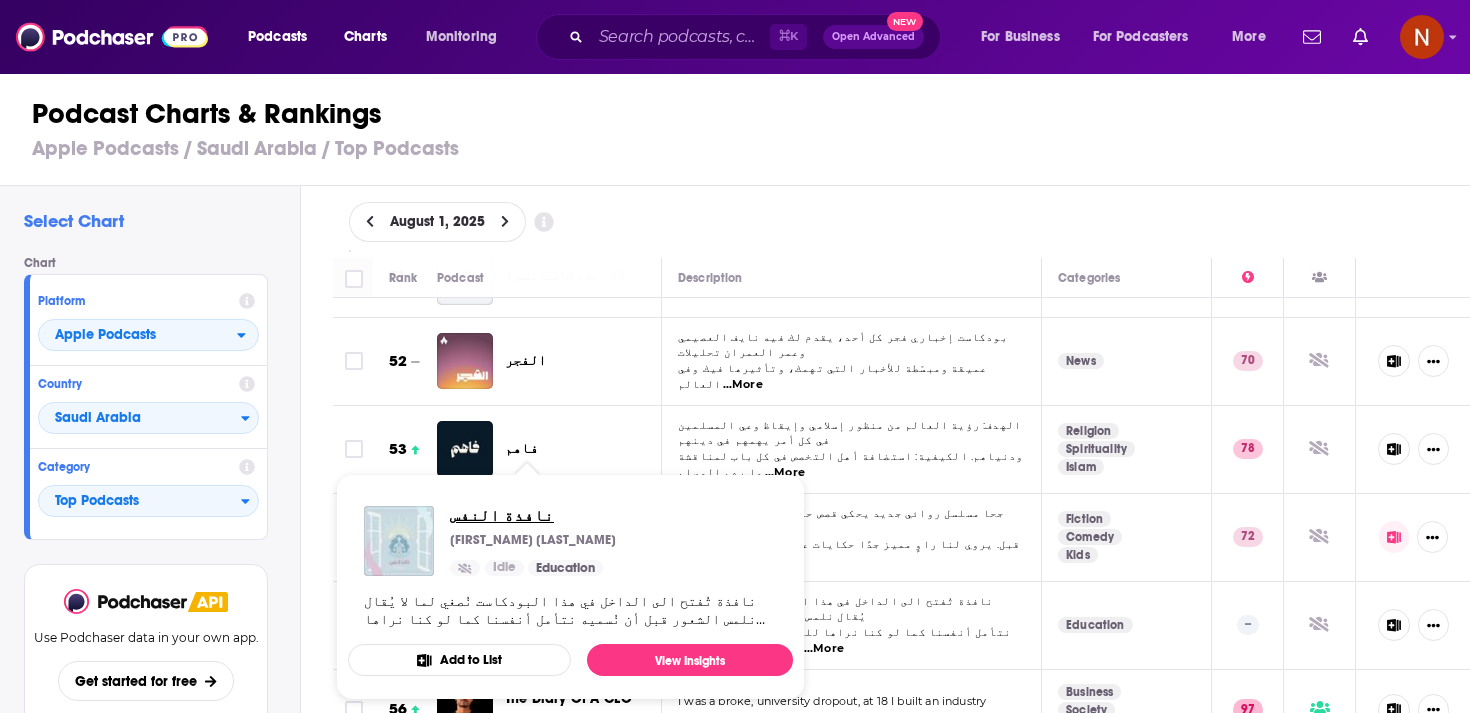 click on "نافذة النفس" at bounding box center [533, 515] 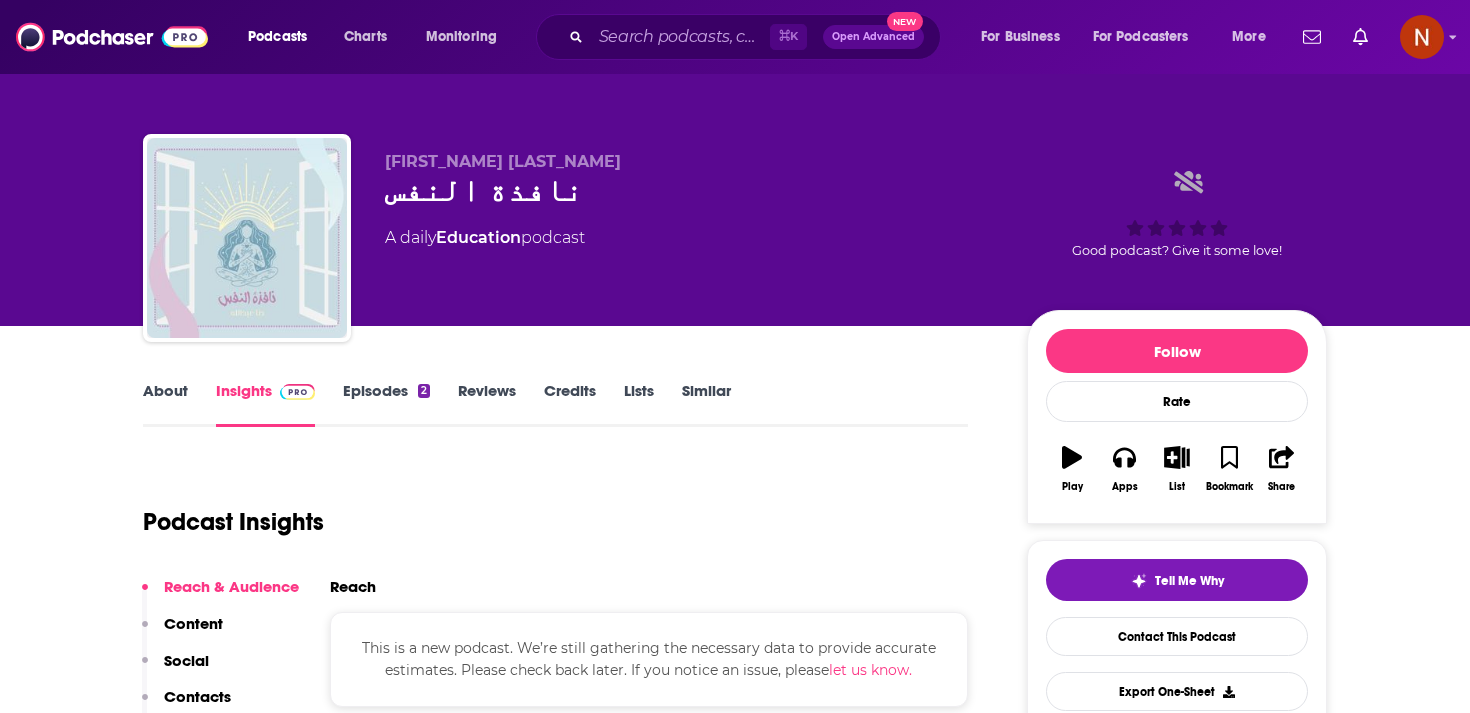 click on "Episodes 2" at bounding box center [386, 404] 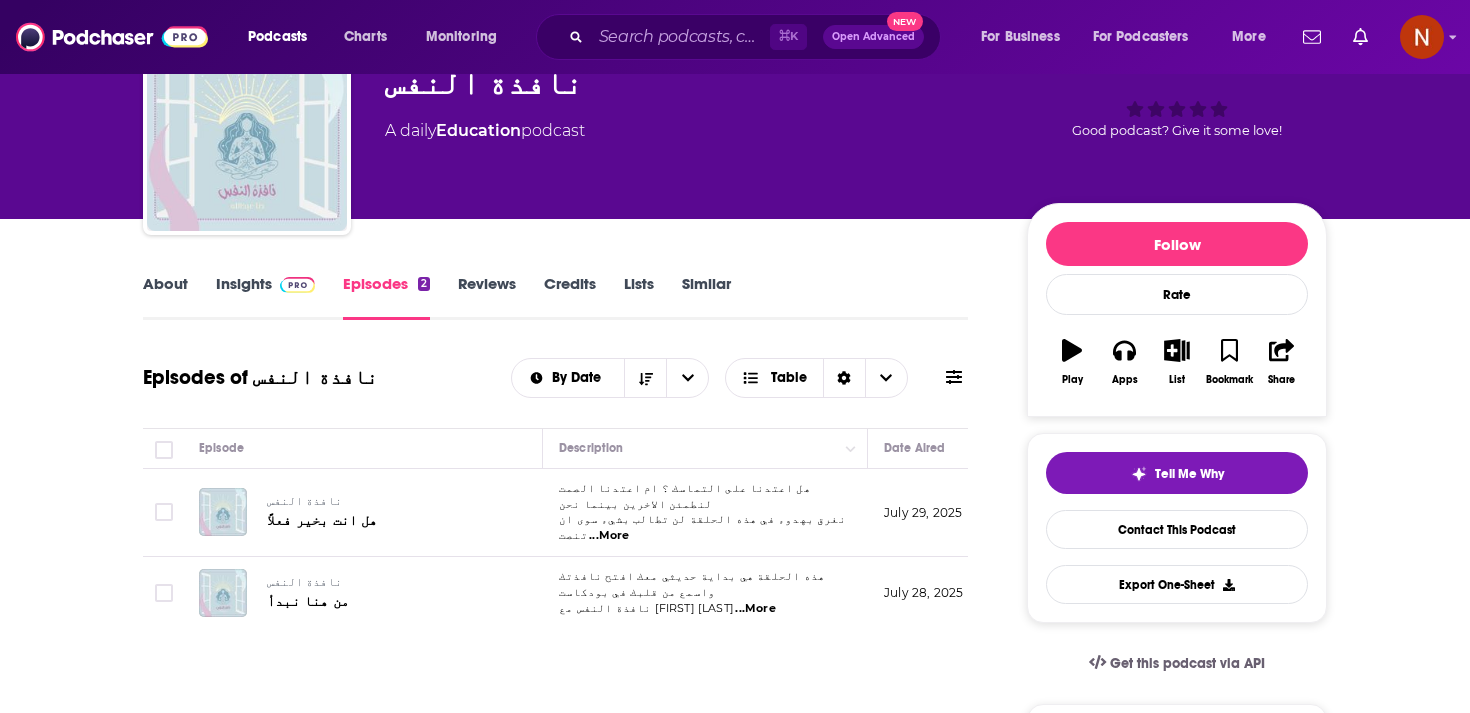 scroll, scrollTop: 113, scrollLeft: 0, axis: vertical 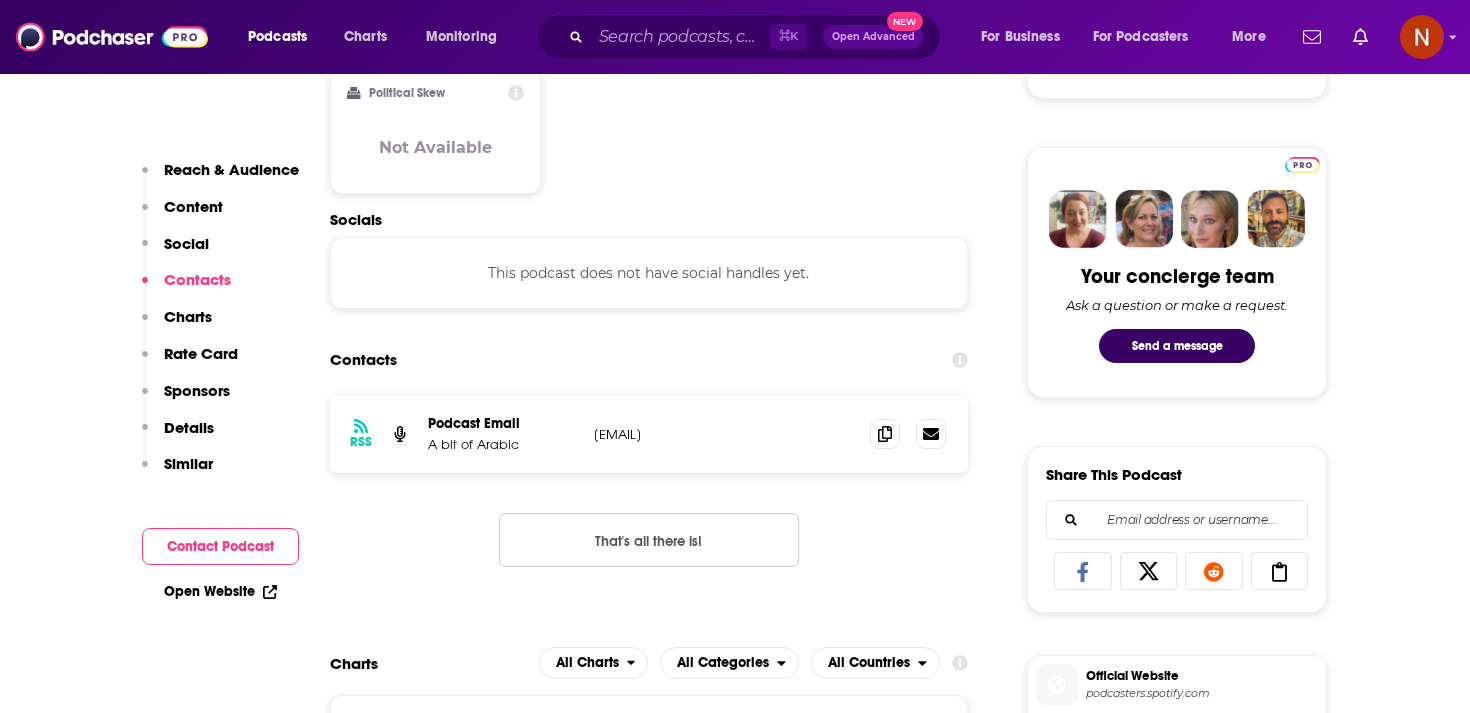 click on "[EMAIL]" at bounding box center [724, 434] 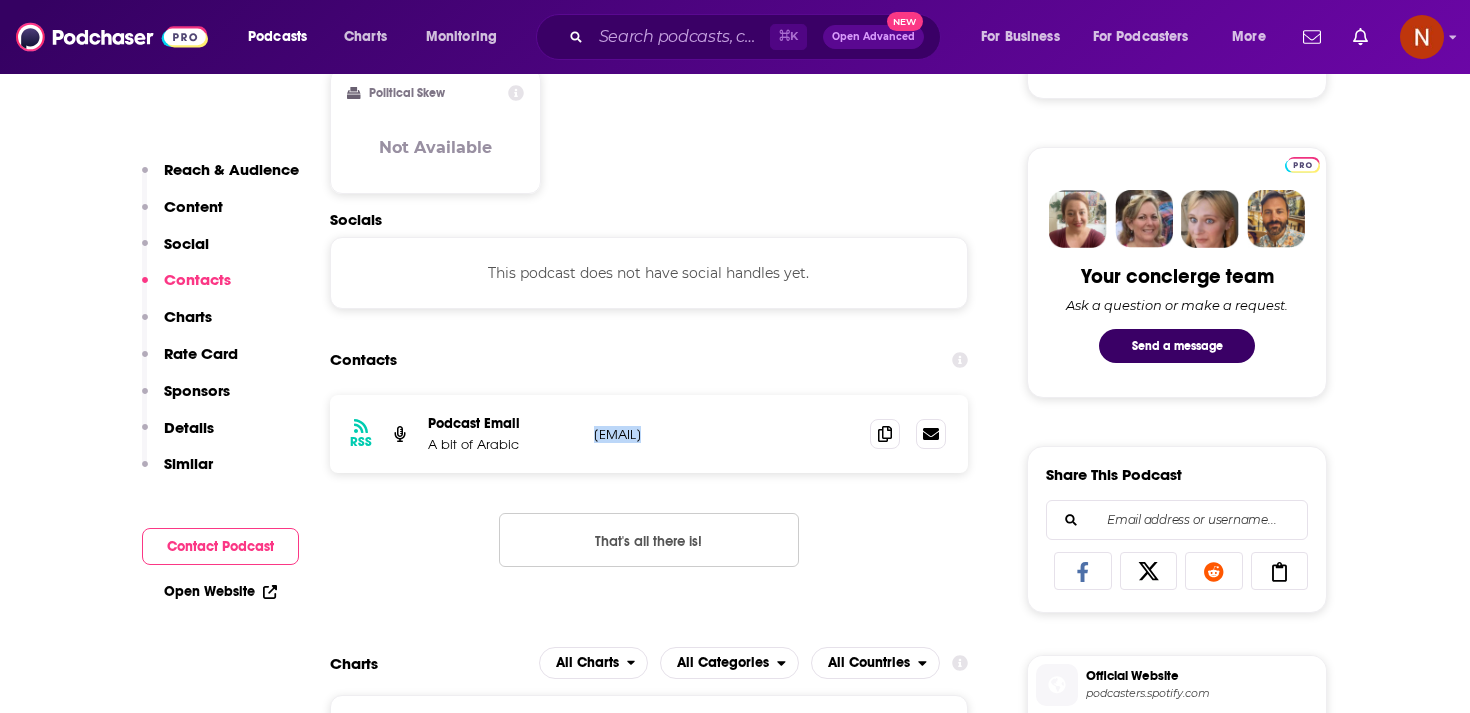 click on "[EMAIL]" at bounding box center (724, 434) 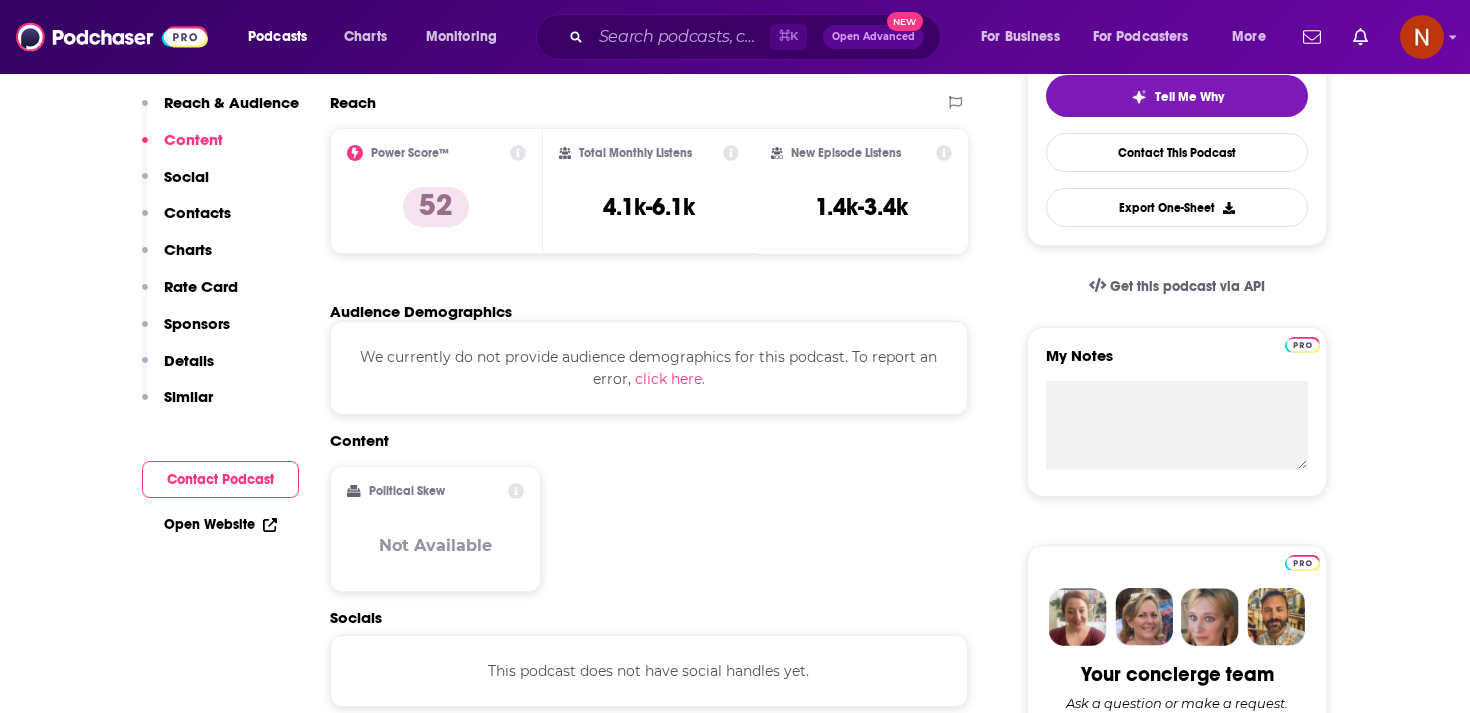 scroll, scrollTop: 0, scrollLeft: 0, axis: both 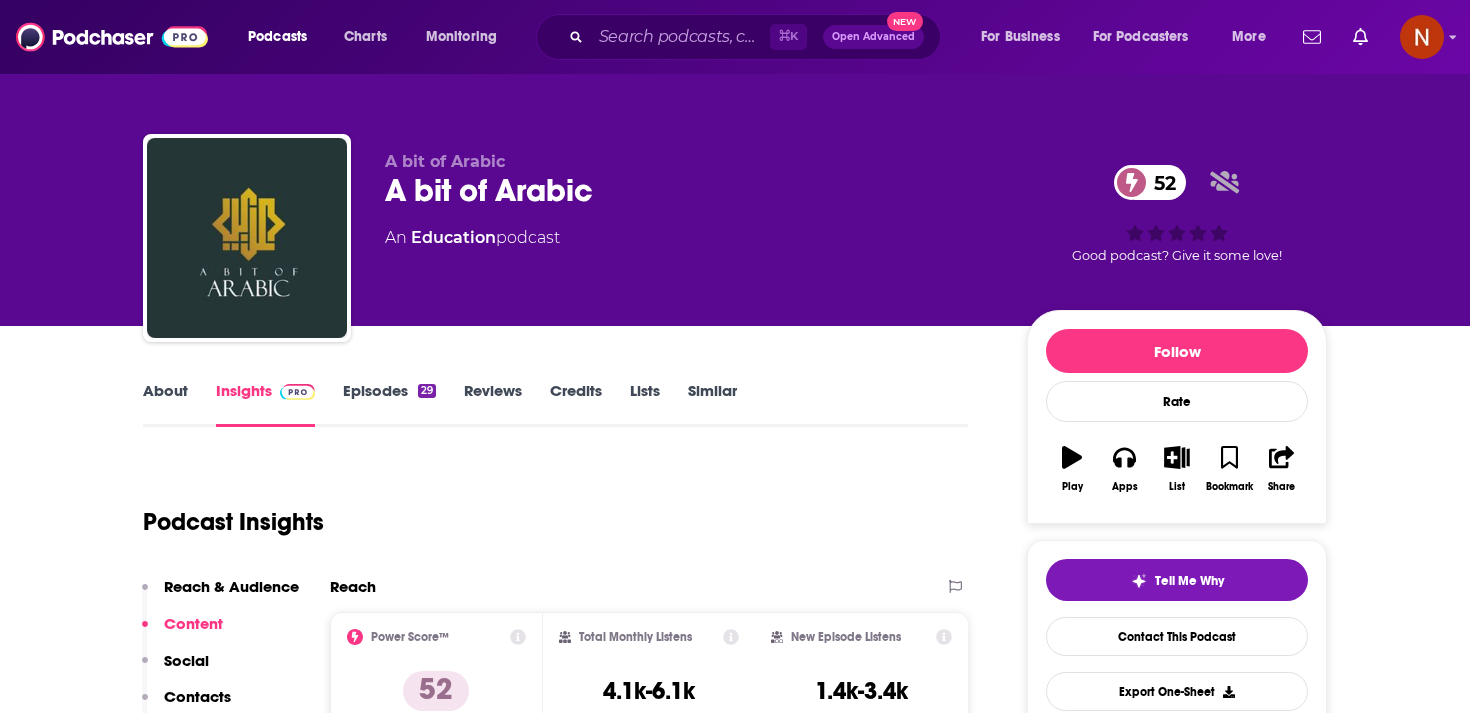 click on "A bit of Arabic 52" at bounding box center (690, 190) 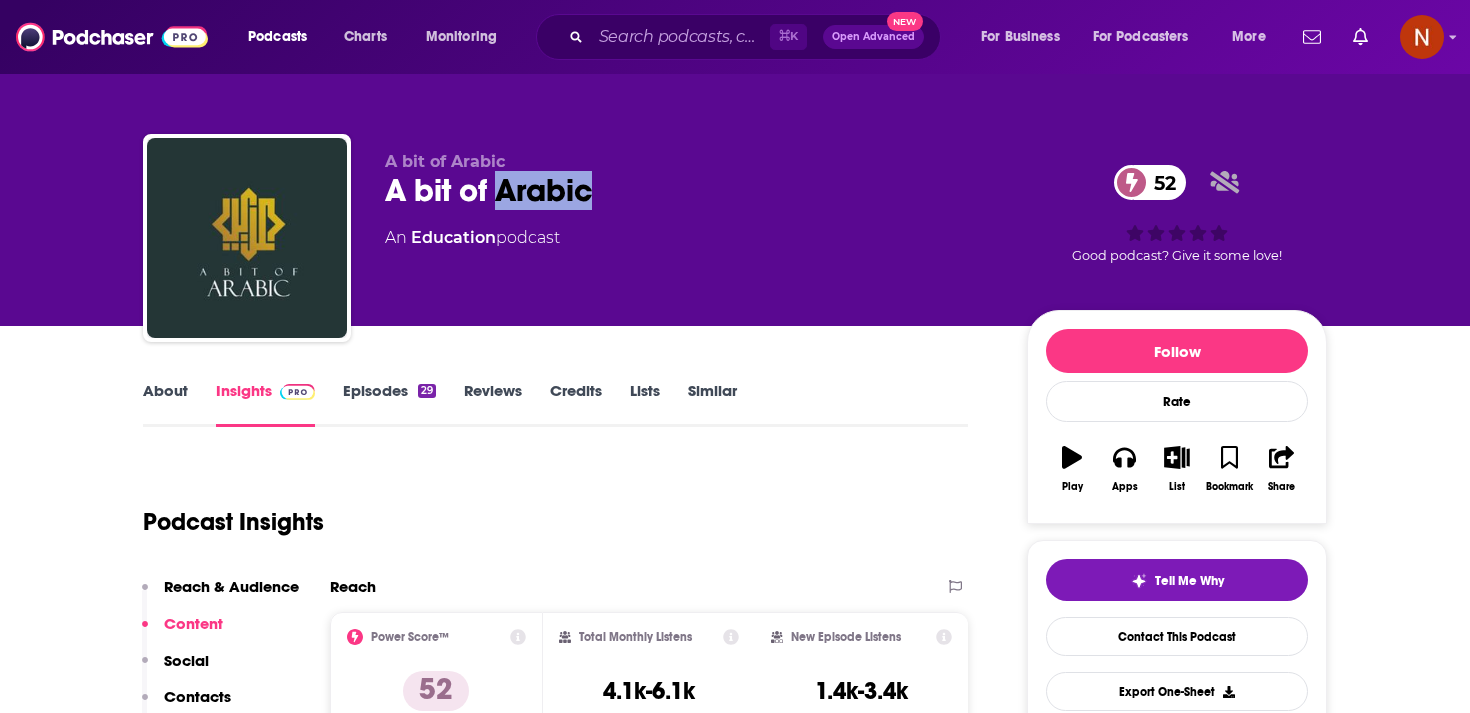 click on "A bit of Arabic 52" at bounding box center [690, 190] 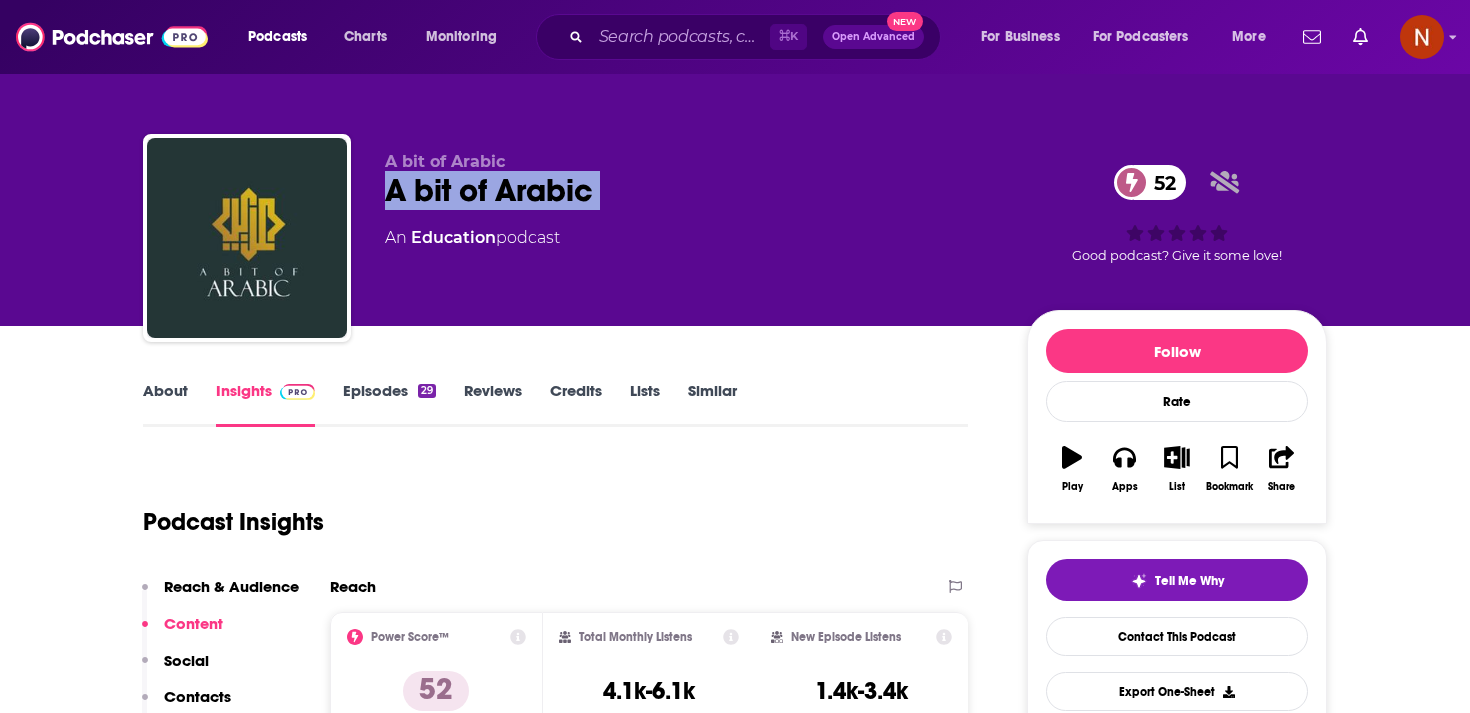 click on "A bit of Arabic 52" at bounding box center (690, 190) 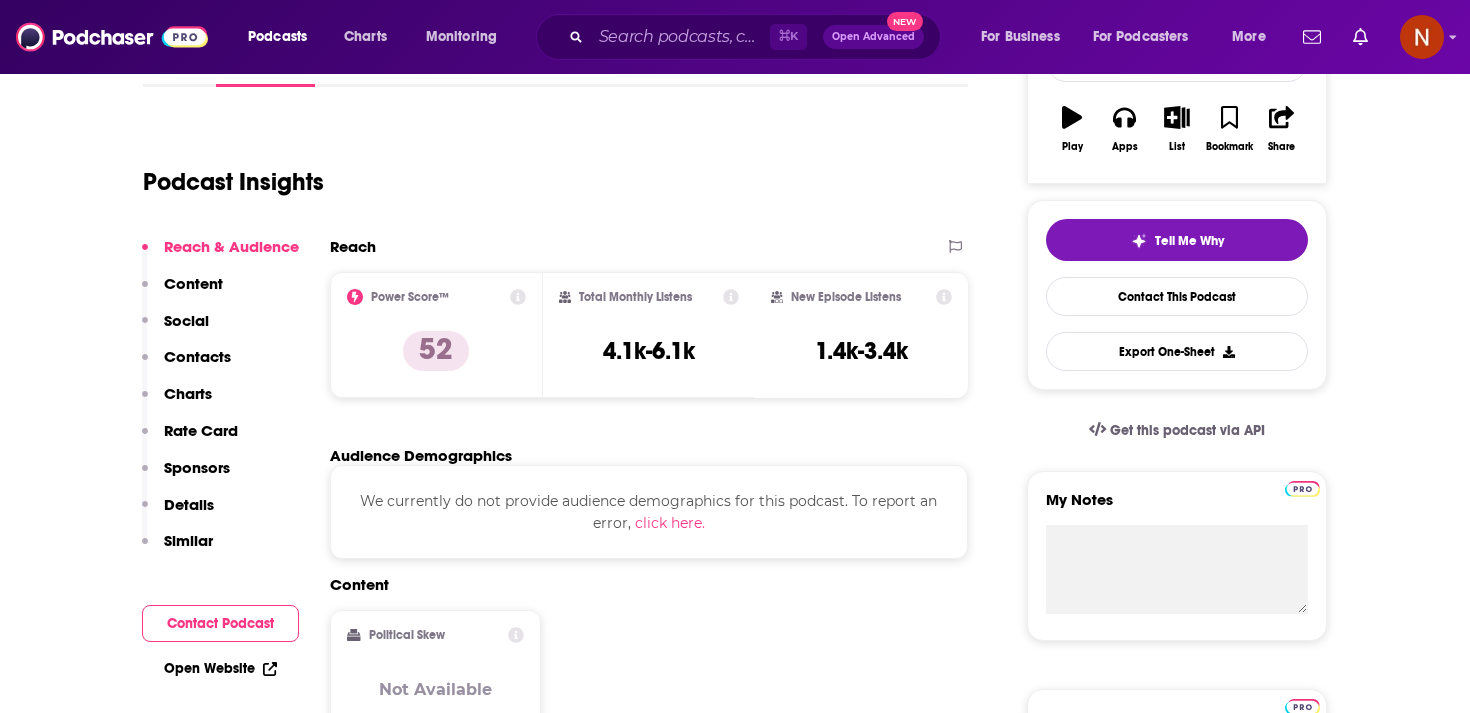 scroll, scrollTop: 307, scrollLeft: 0, axis: vertical 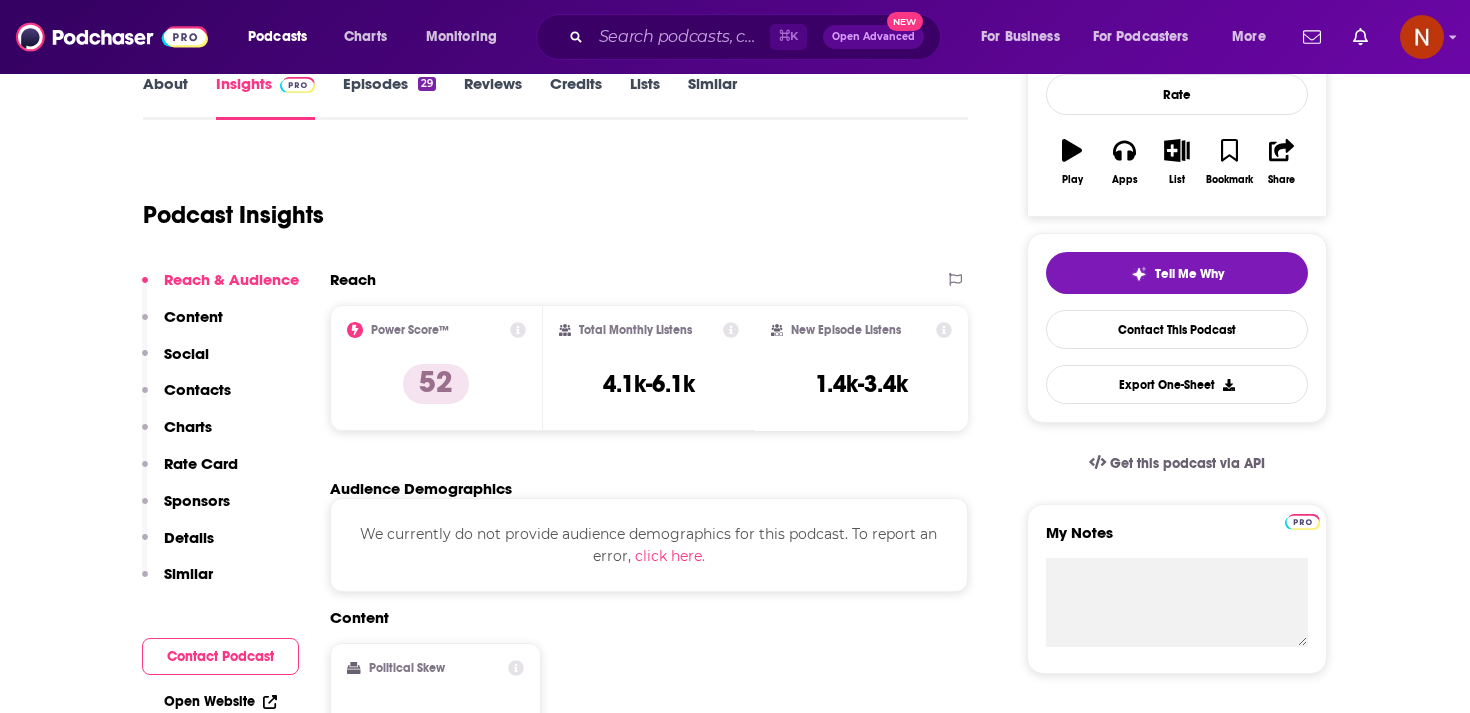 click on "Reach" at bounding box center (628, 279) 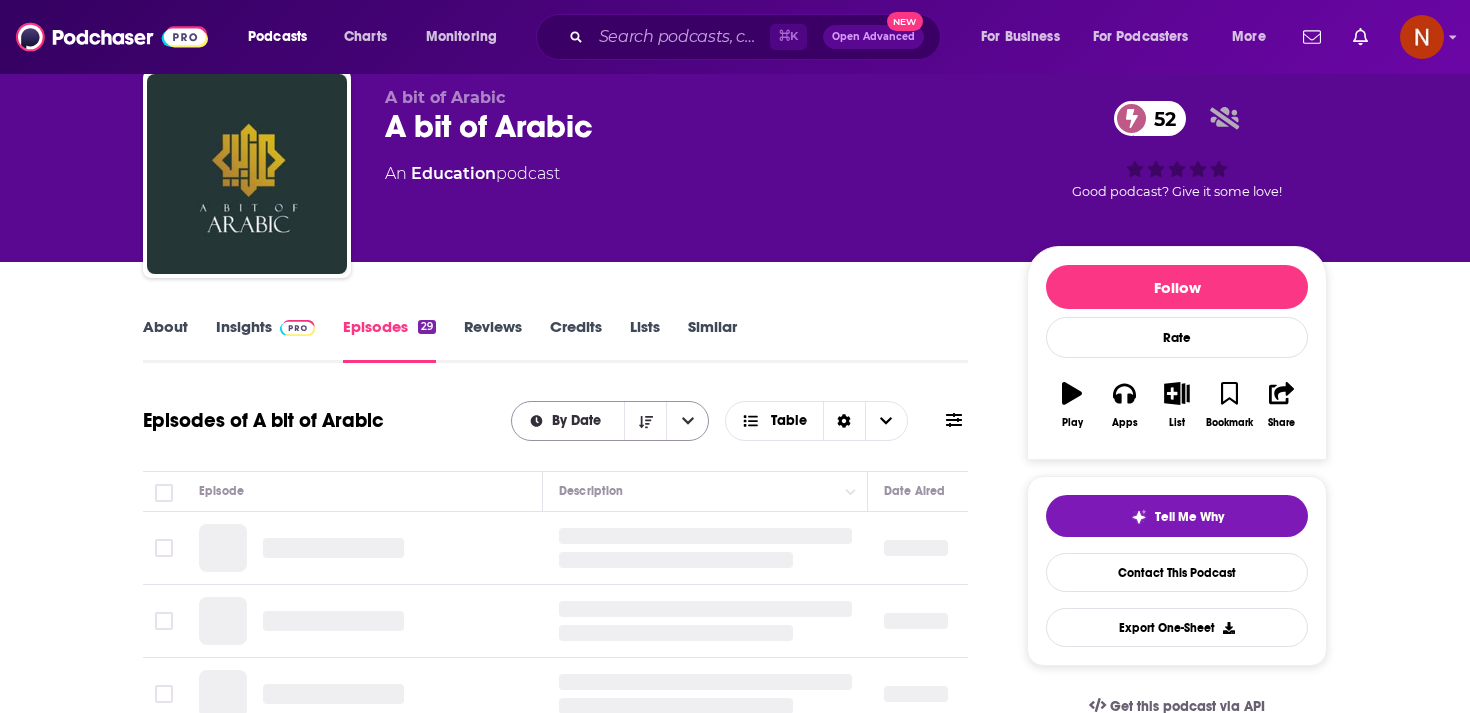 scroll, scrollTop: 69, scrollLeft: 0, axis: vertical 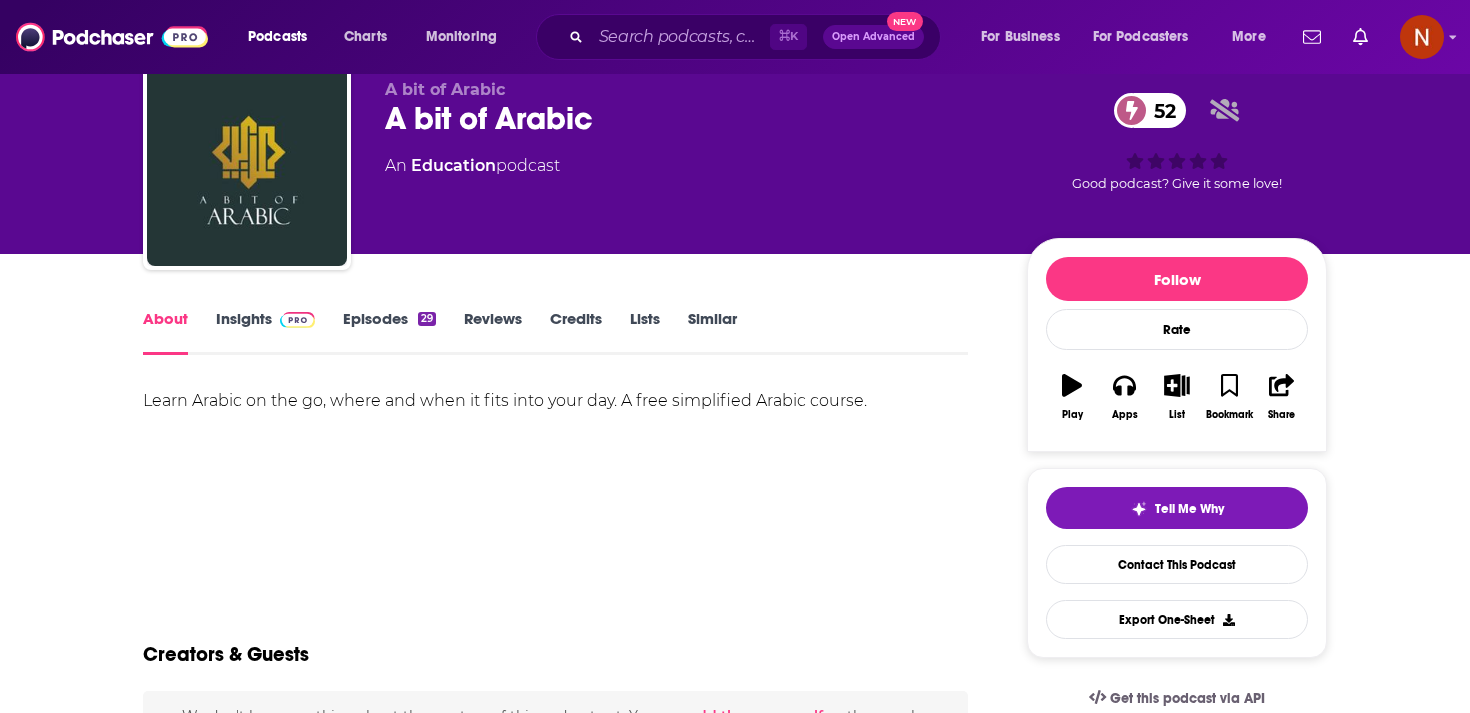 click on "Episodes 29" at bounding box center [389, 332] 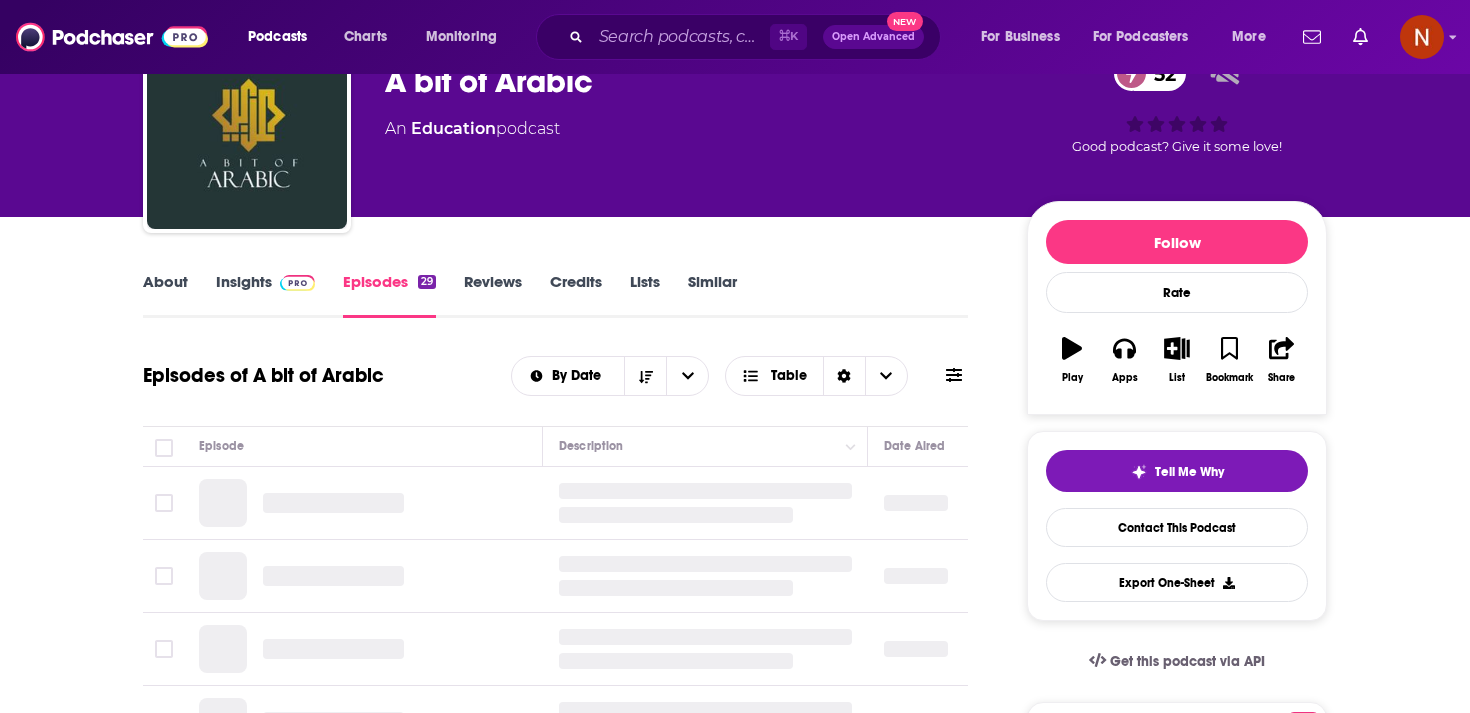 scroll, scrollTop: 240, scrollLeft: 0, axis: vertical 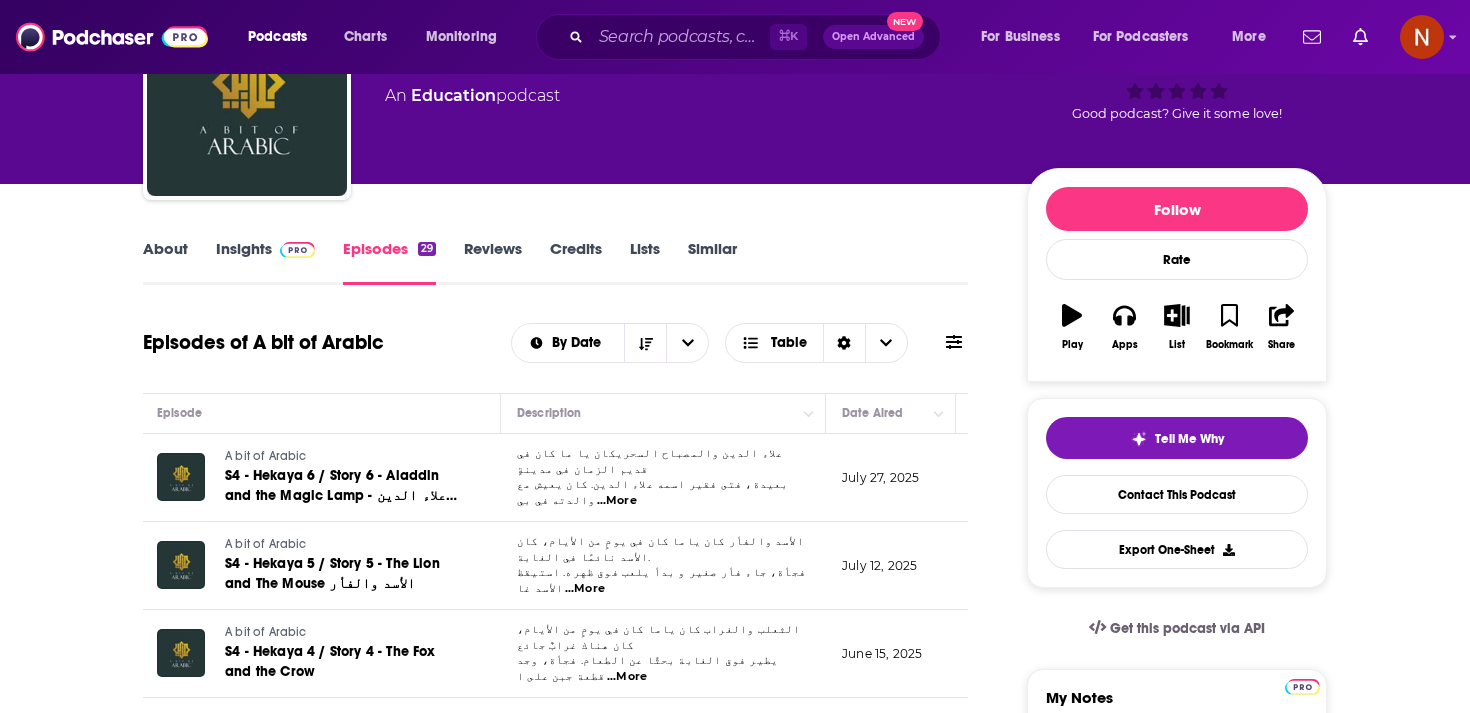 click on "About" at bounding box center [165, 262] 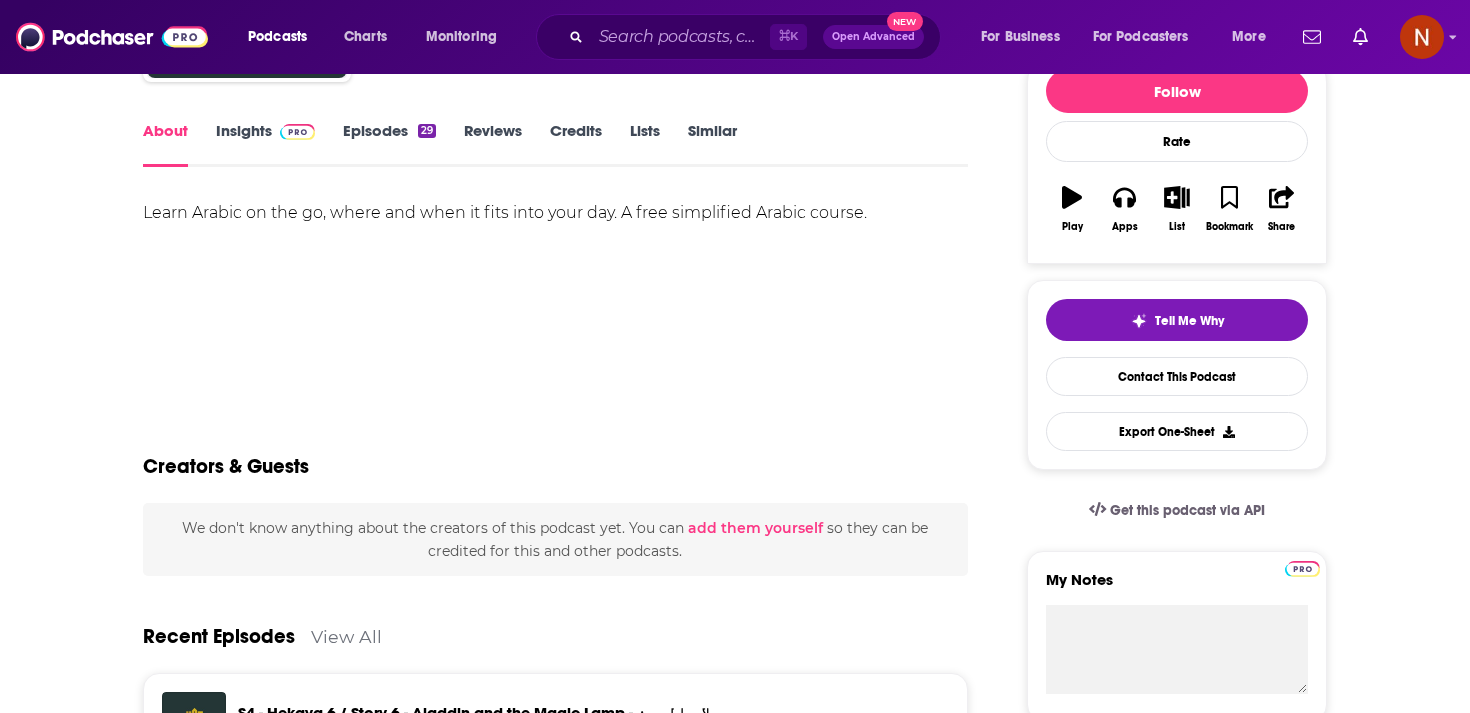scroll, scrollTop: 0, scrollLeft: 0, axis: both 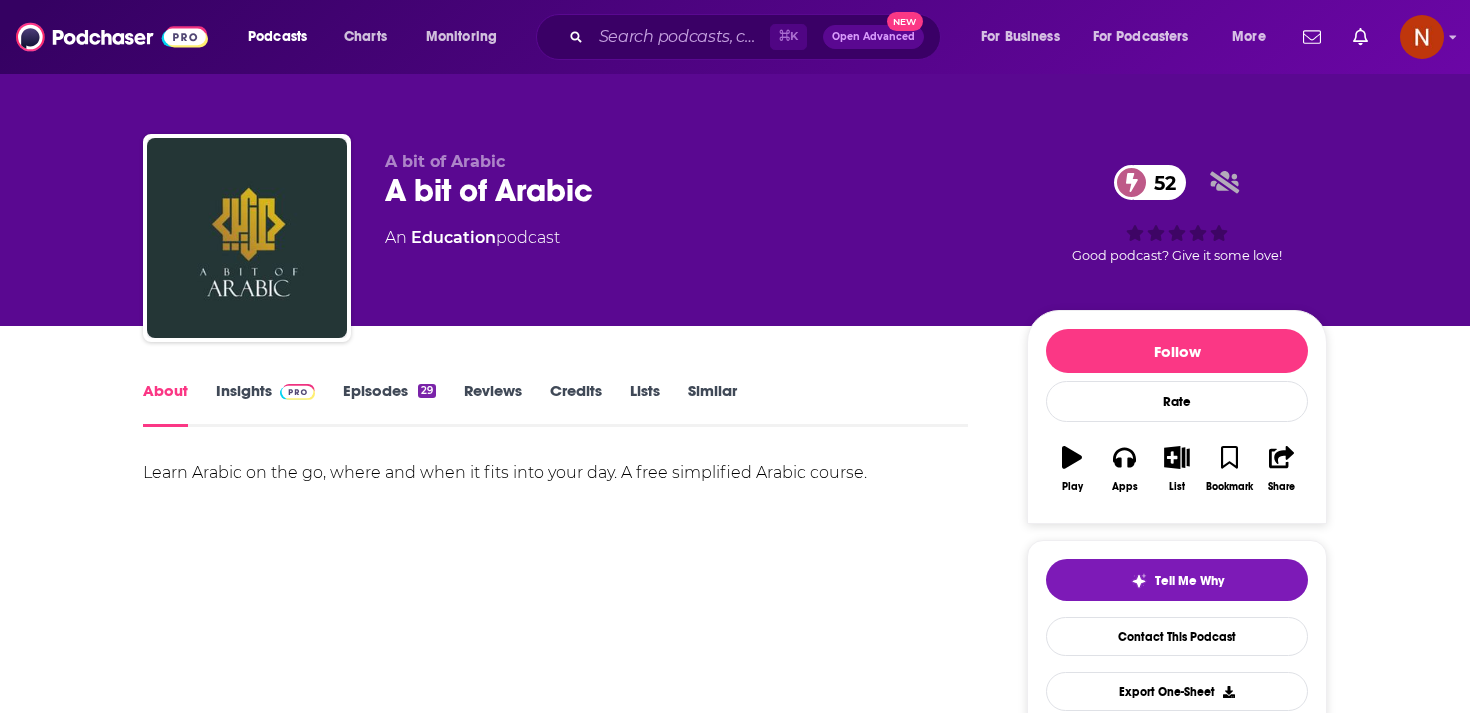 click on "Insights" at bounding box center [265, 404] 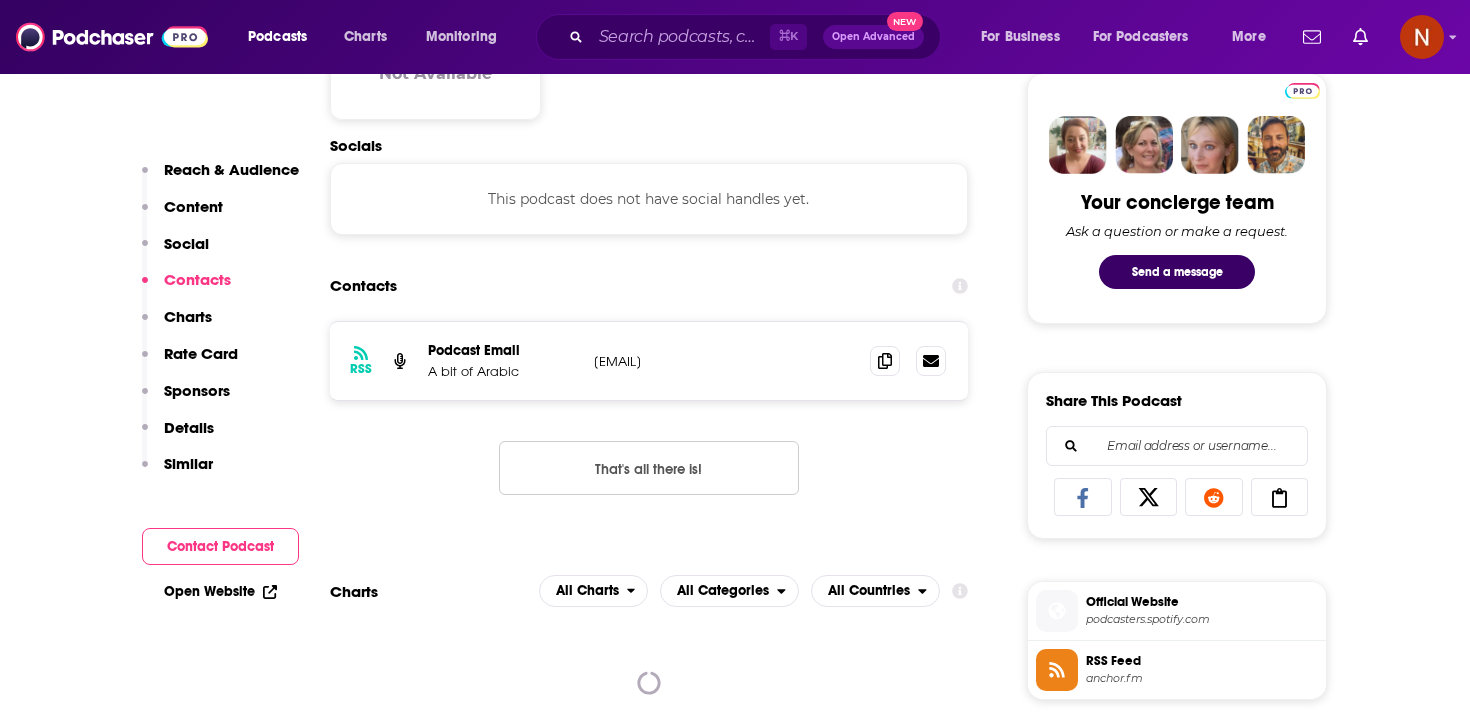scroll, scrollTop: 1023, scrollLeft: 0, axis: vertical 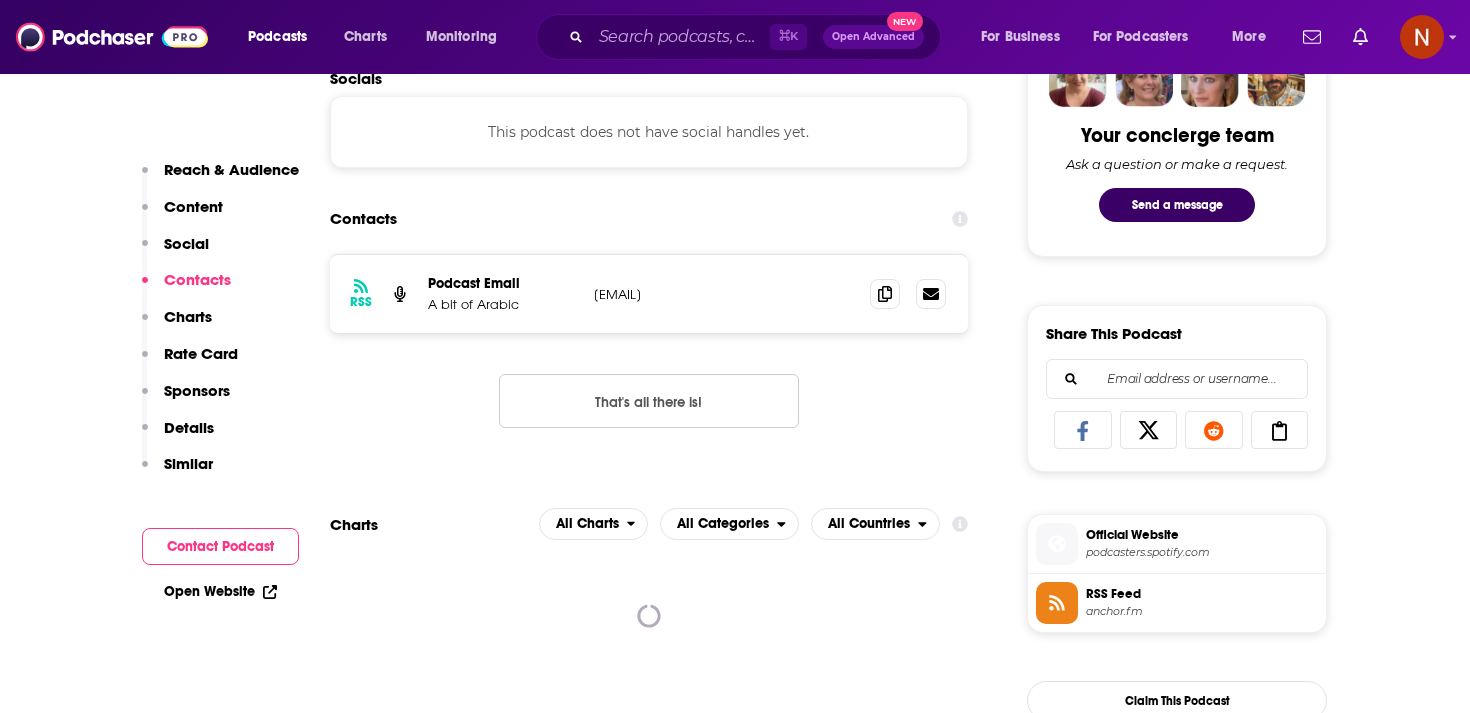 drag, startPoint x: 592, startPoint y: 300, endPoint x: 774, endPoint y: 298, distance: 182.01099 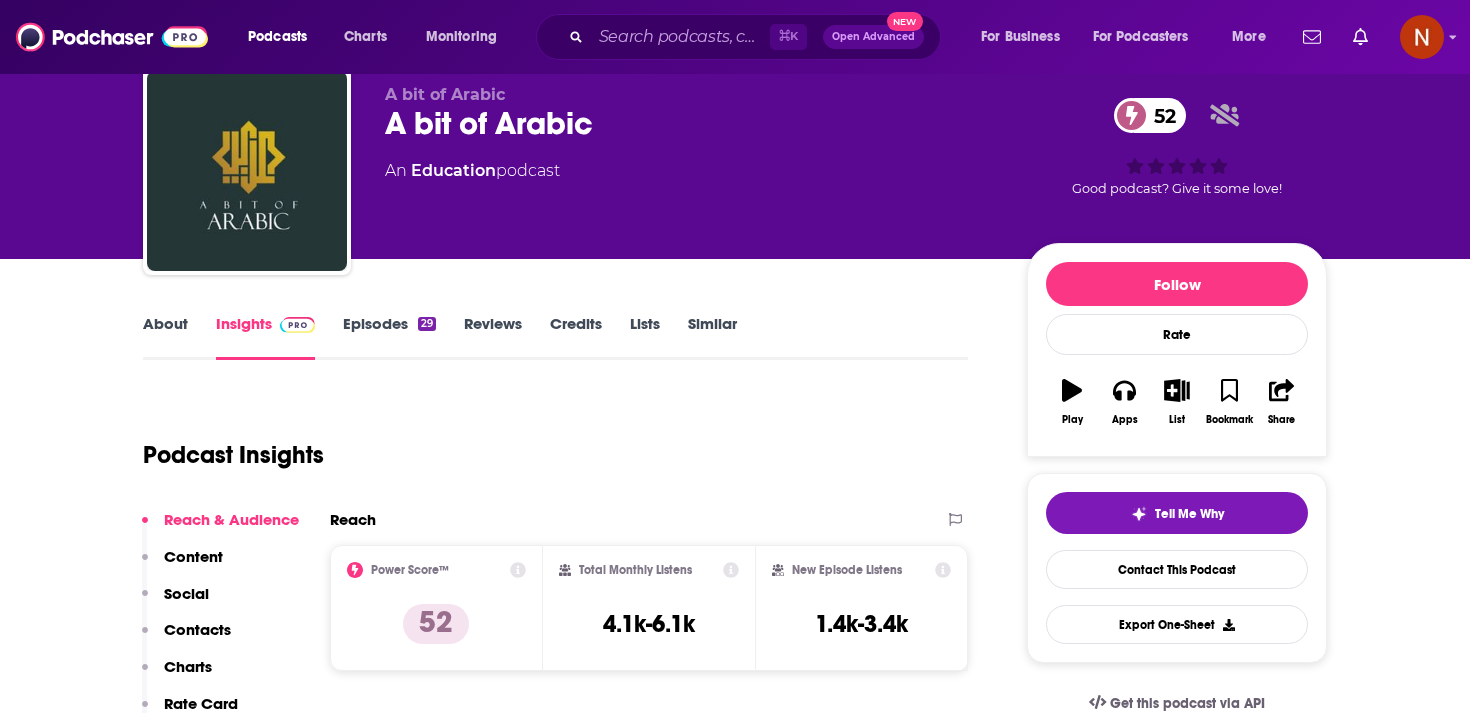 scroll, scrollTop: 0, scrollLeft: 0, axis: both 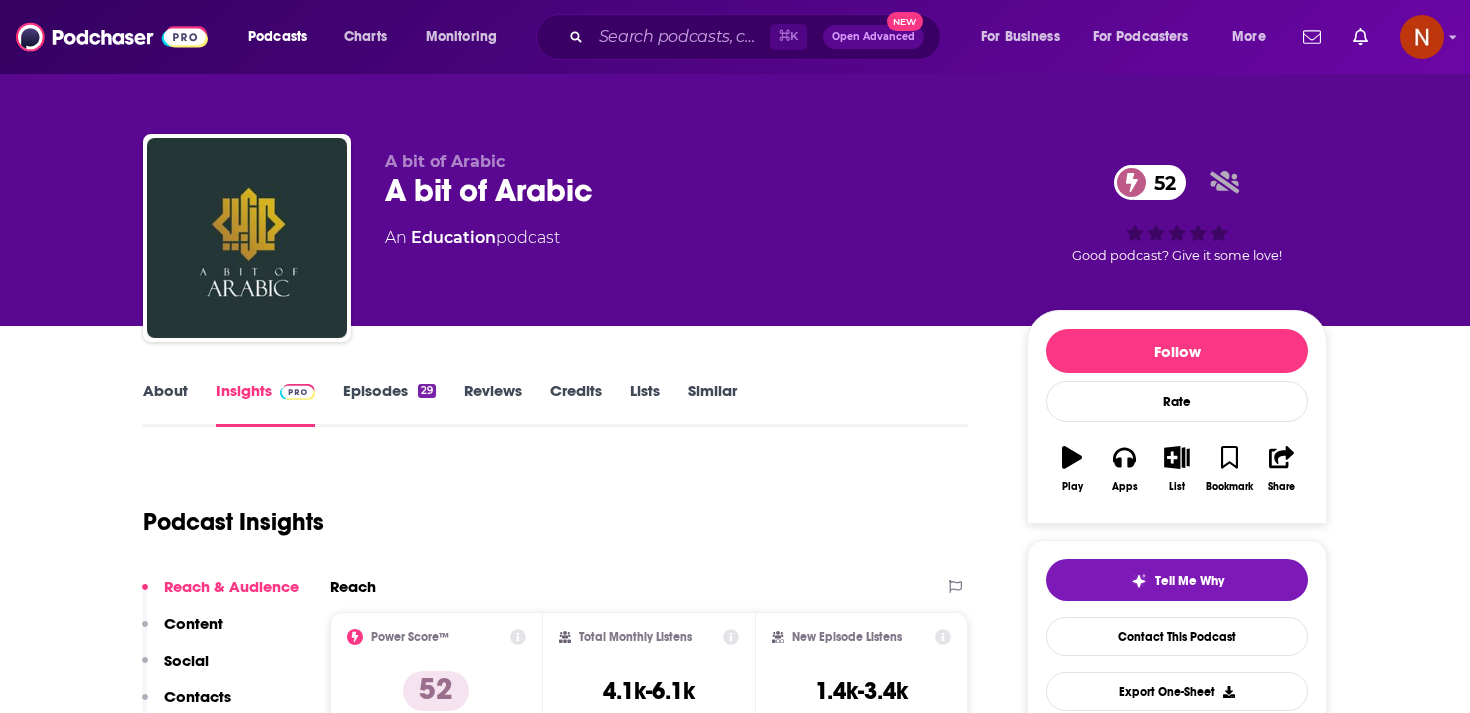 click on "A bit of Arabic 52" at bounding box center (690, 190) 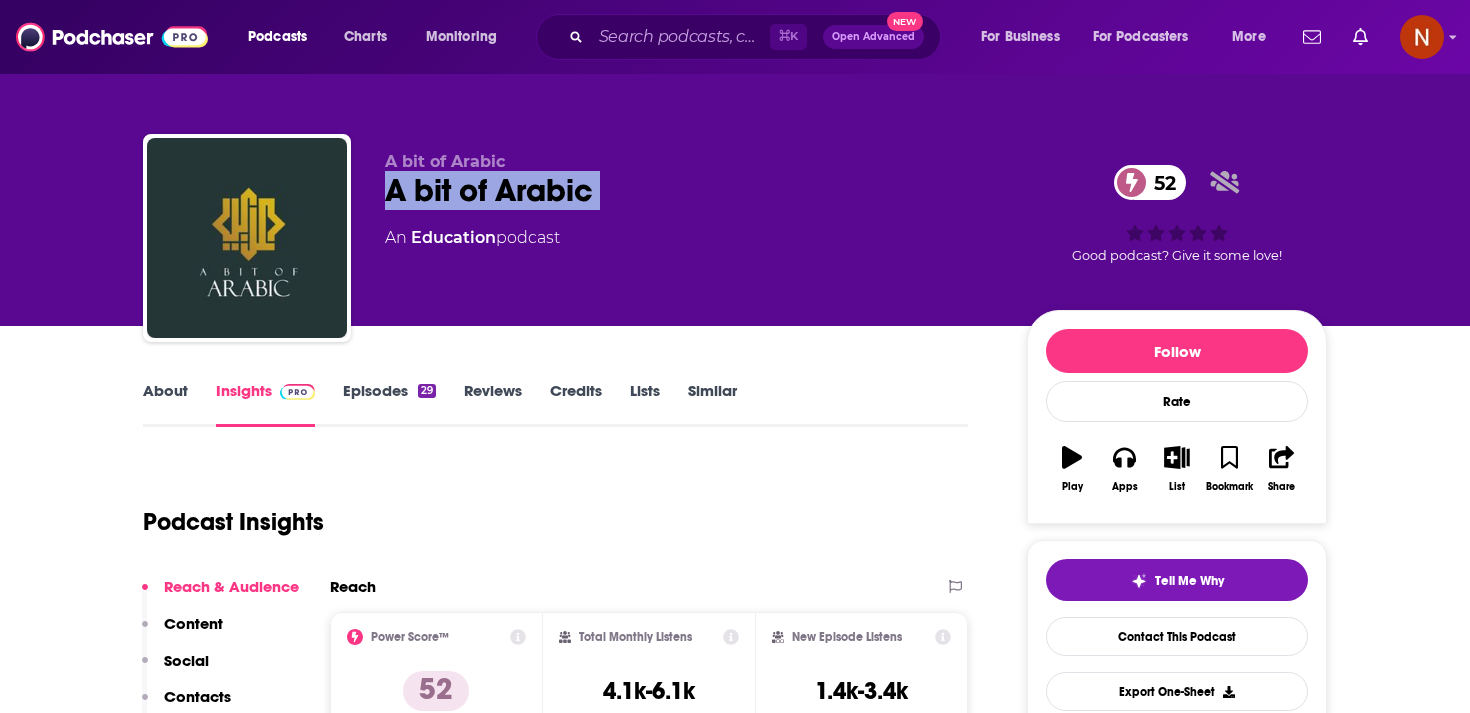 click on "A bit of Arabic 52" at bounding box center [690, 190] 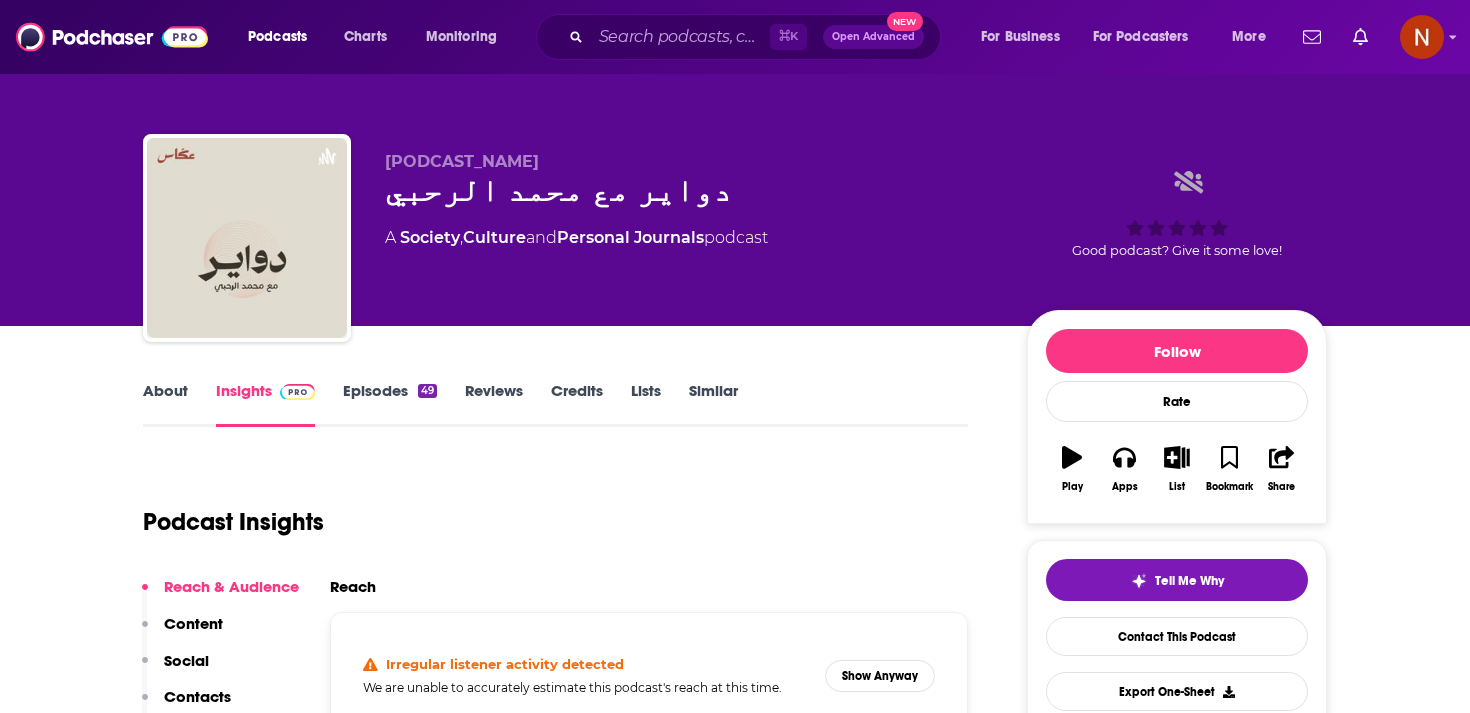 scroll, scrollTop: 0, scrollLeft: 0, axis: both 